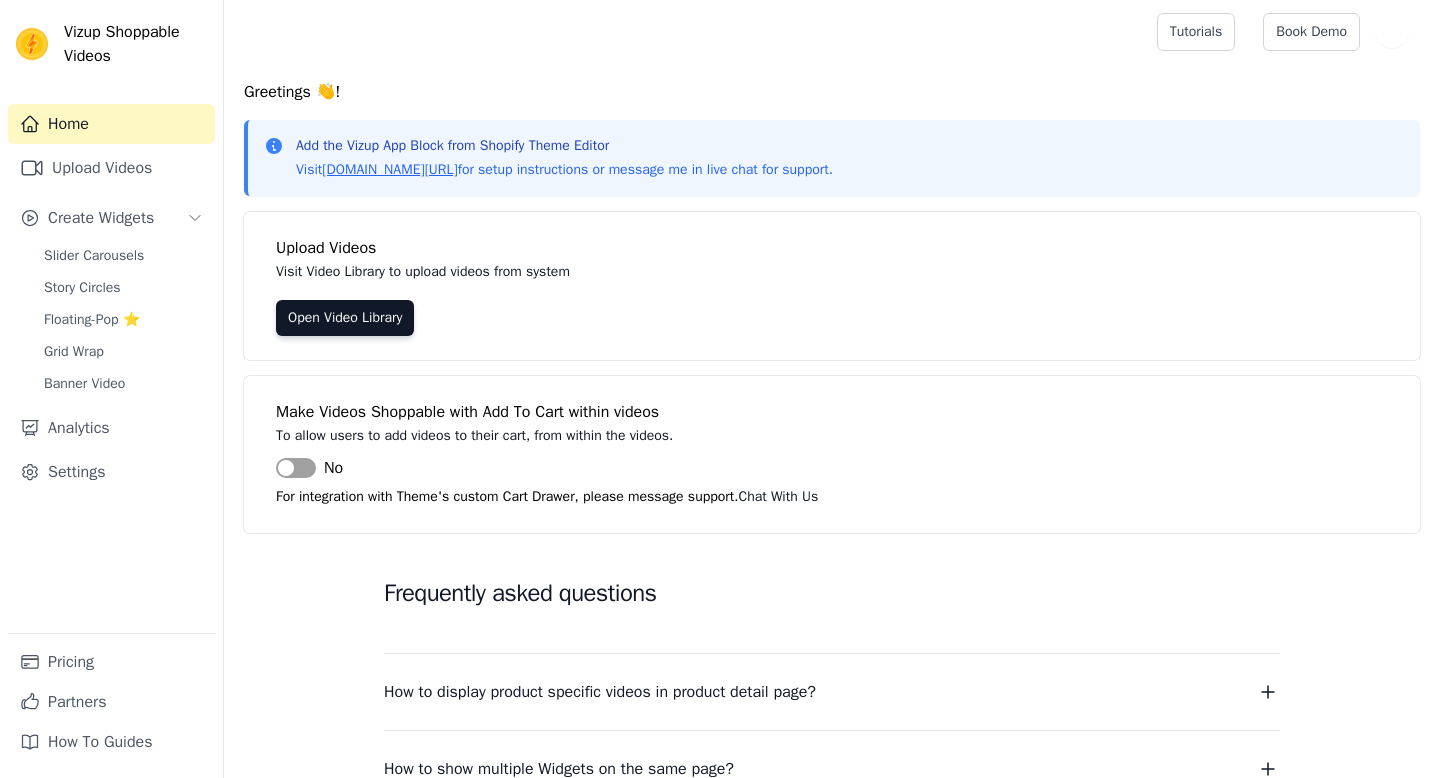 scroll, scrollTop: 0, scrollLeft: 0, axis: both 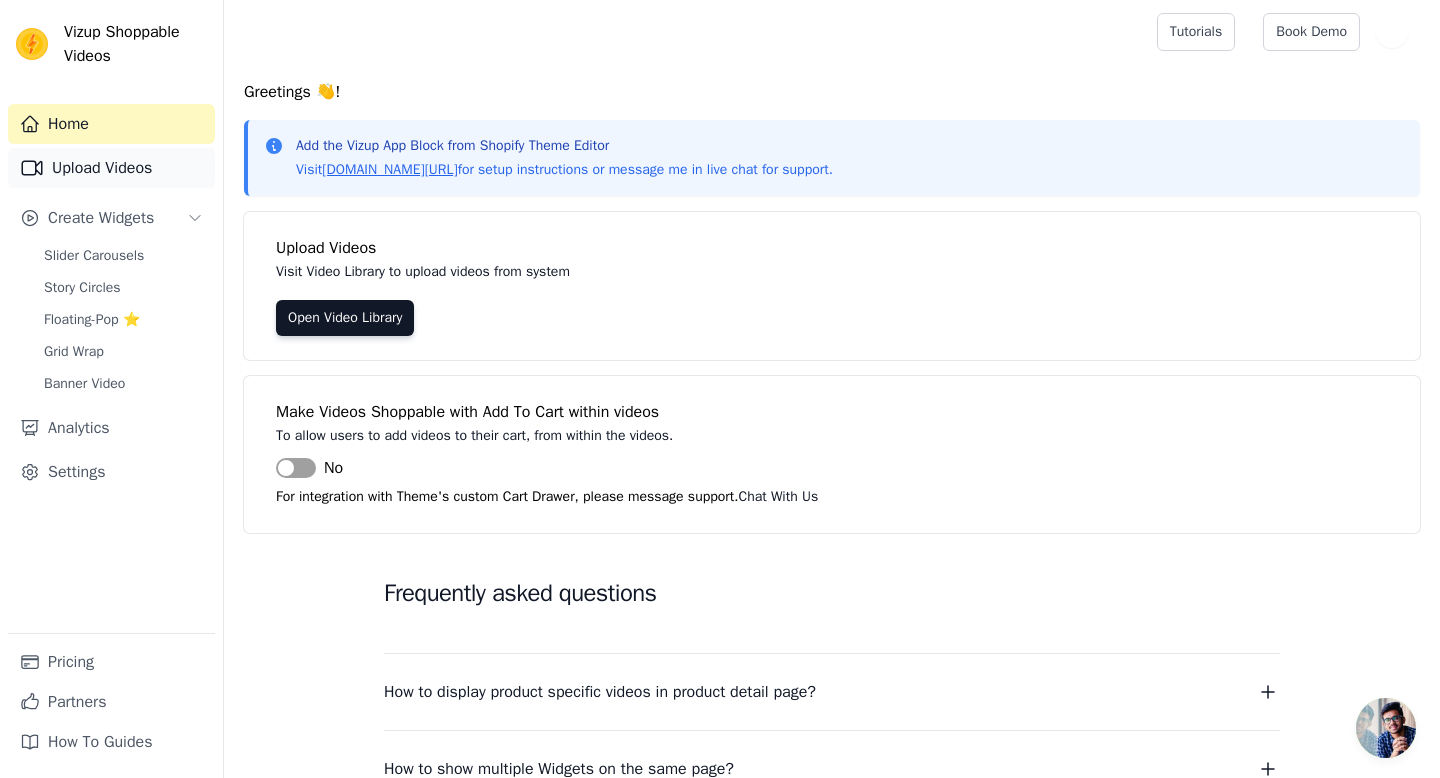 click on "Upload Videos" at bounding box center (111, 168) 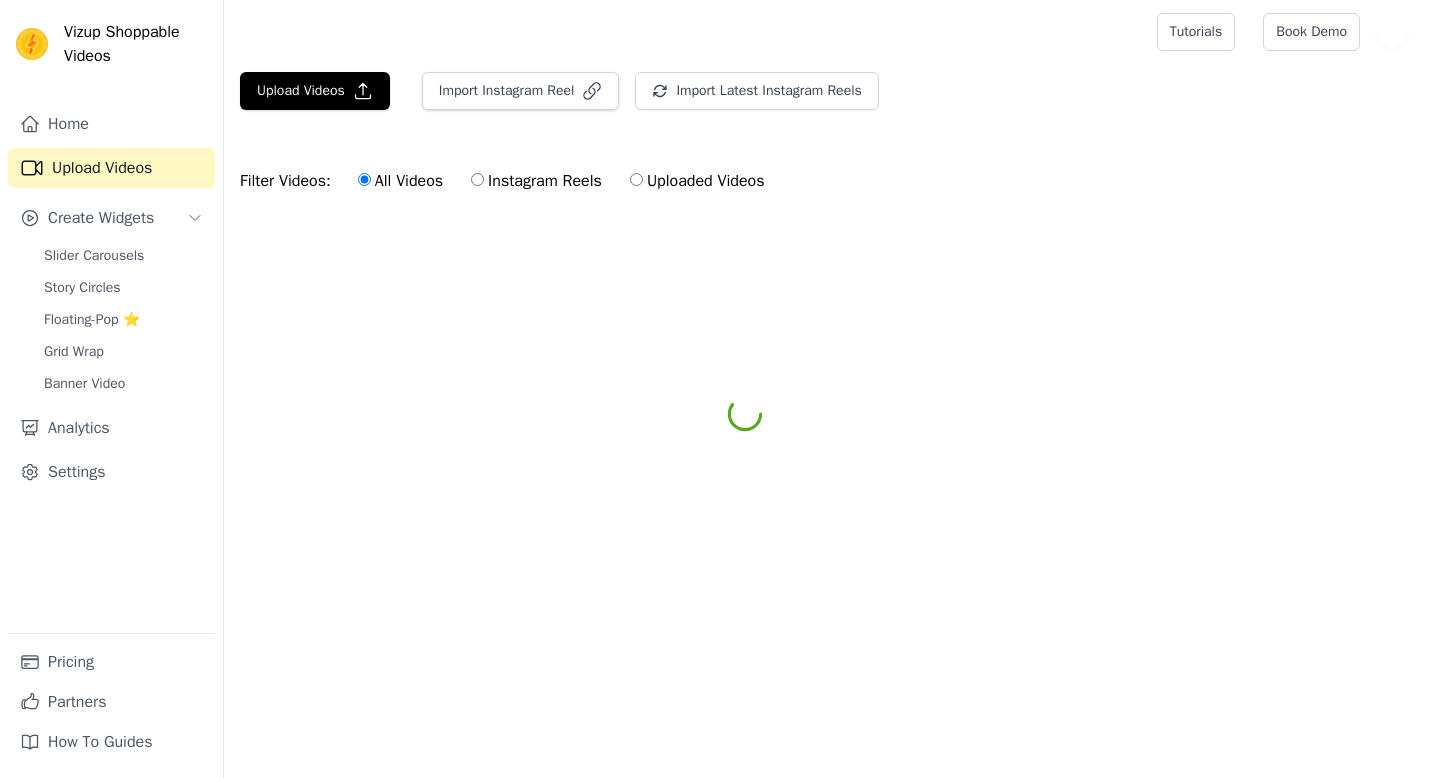 scroll, scrollTop: 0, scrollLeft: 0, axis: both 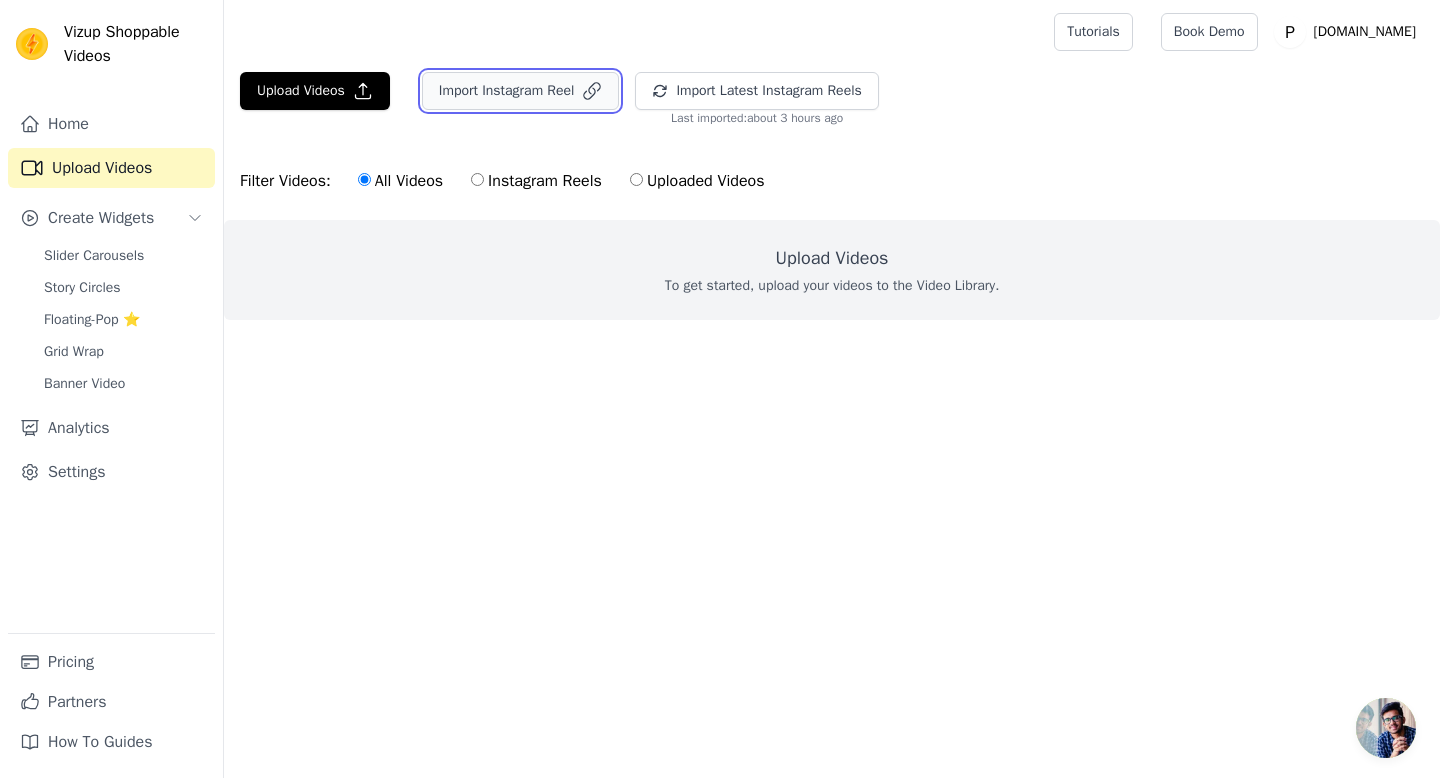 click on "Import Instagram Reel" at bounding box center [521, 91] 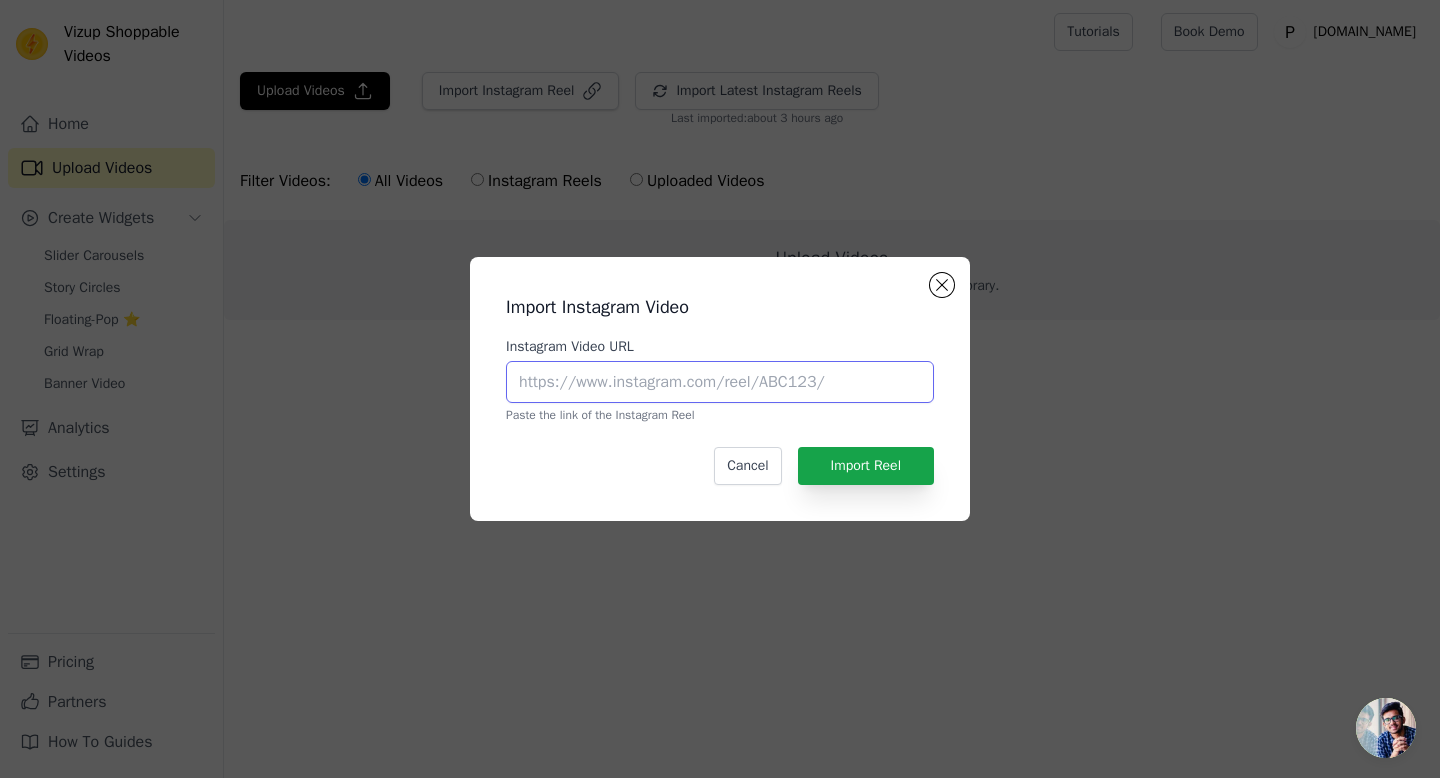 click on "Instagram Video URL" at bounding box center [720, 382] 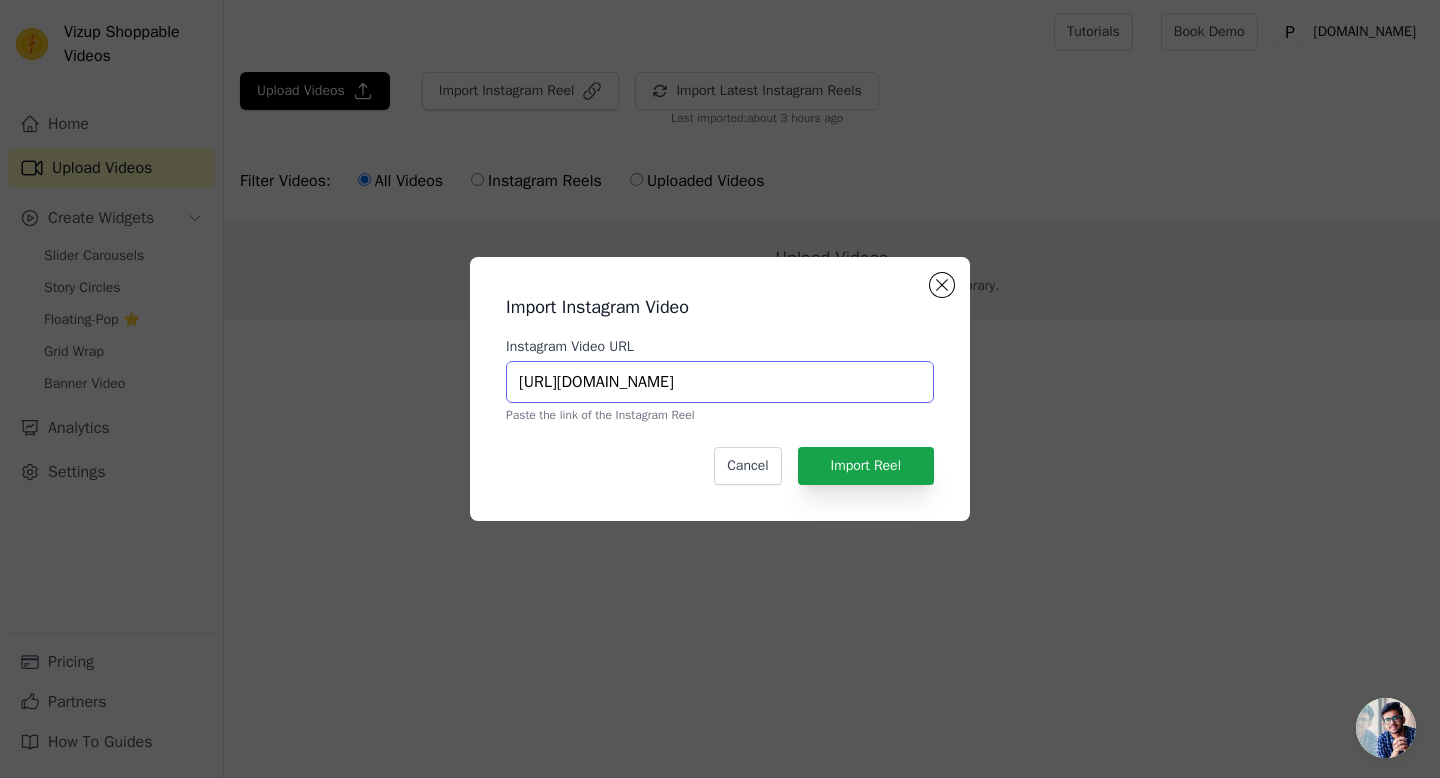 scroll, scrollTop: 0, scrollLeft: 179, axis: horizontal 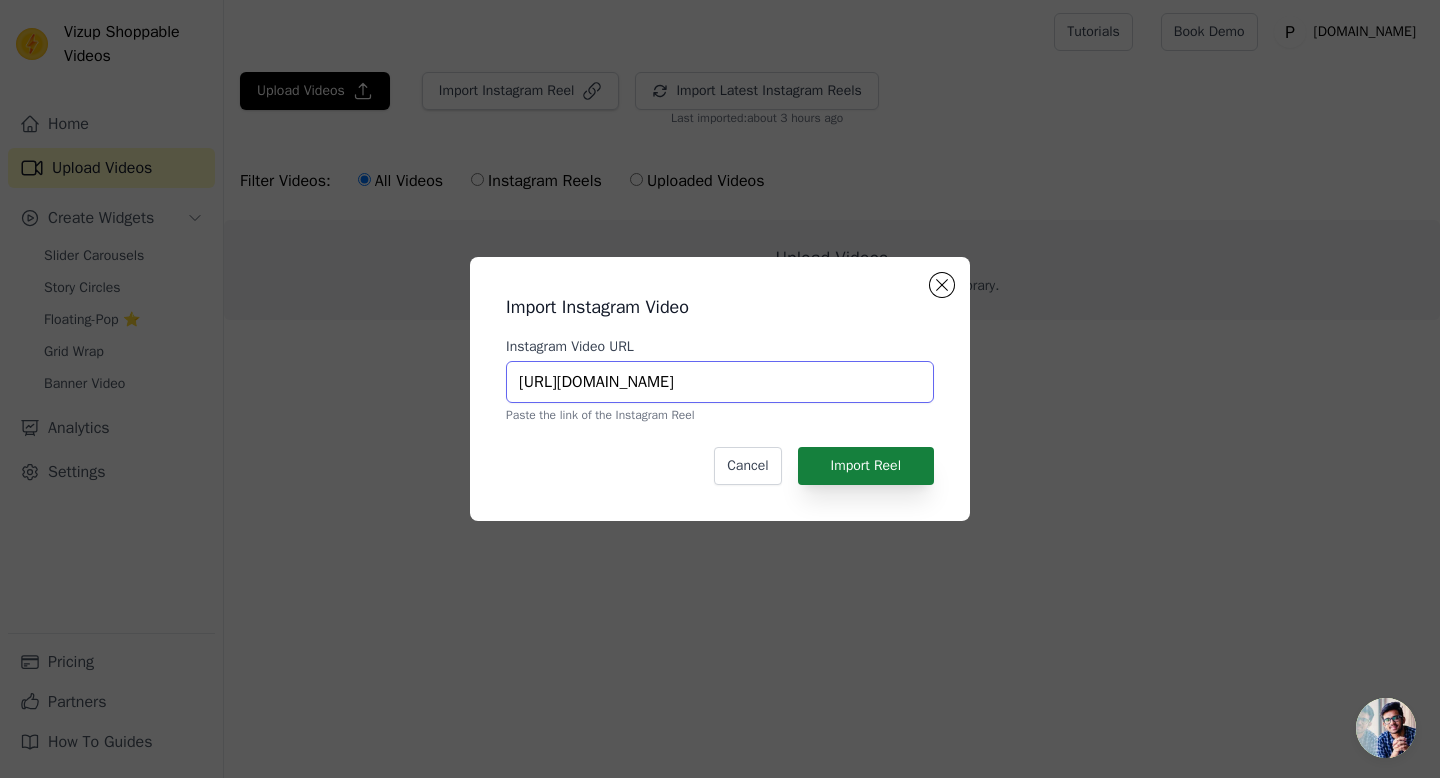 type on "https://www.instagram.com/reel/DMiA567TDmu/?utm_source=ig_web_copy_link" 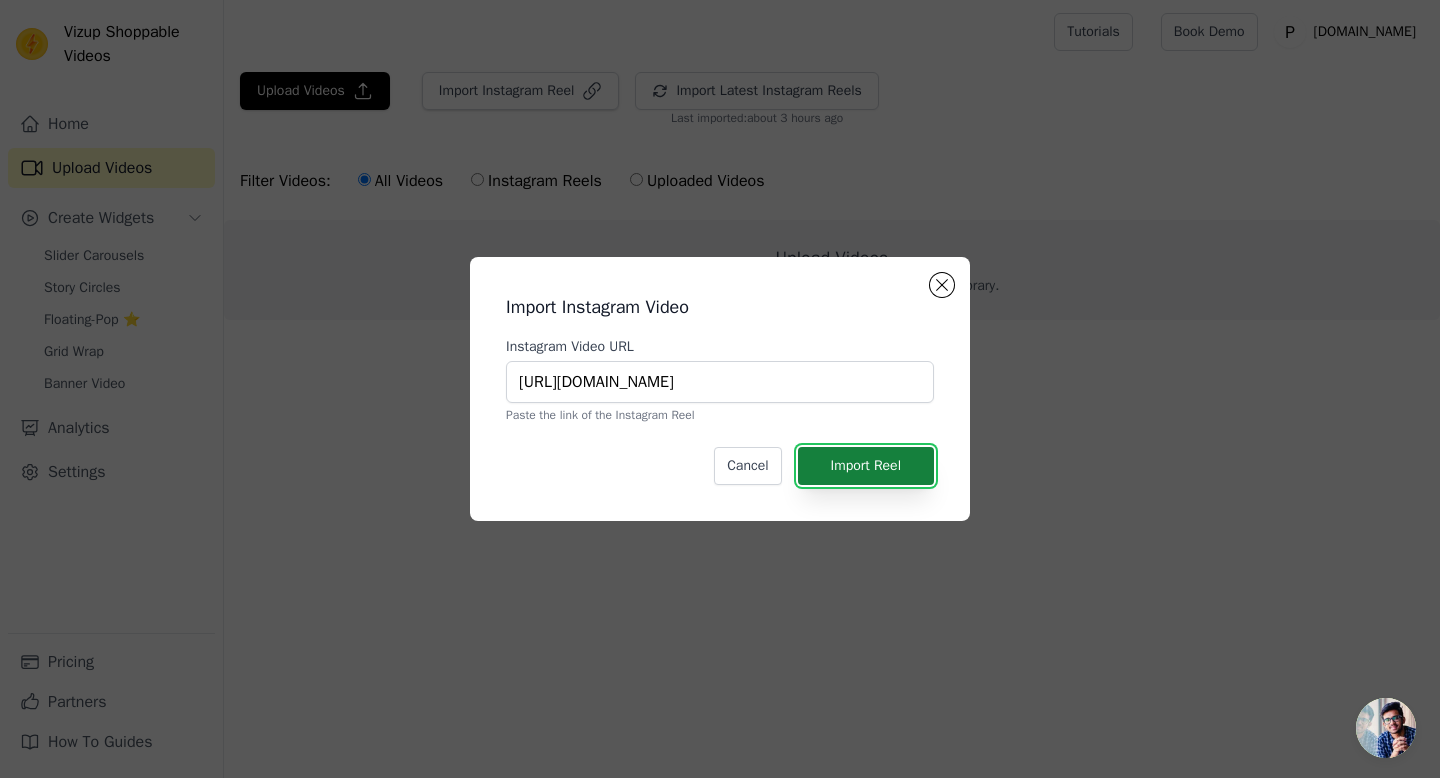 click on "Import Reel" at bounding box center [866, 466] 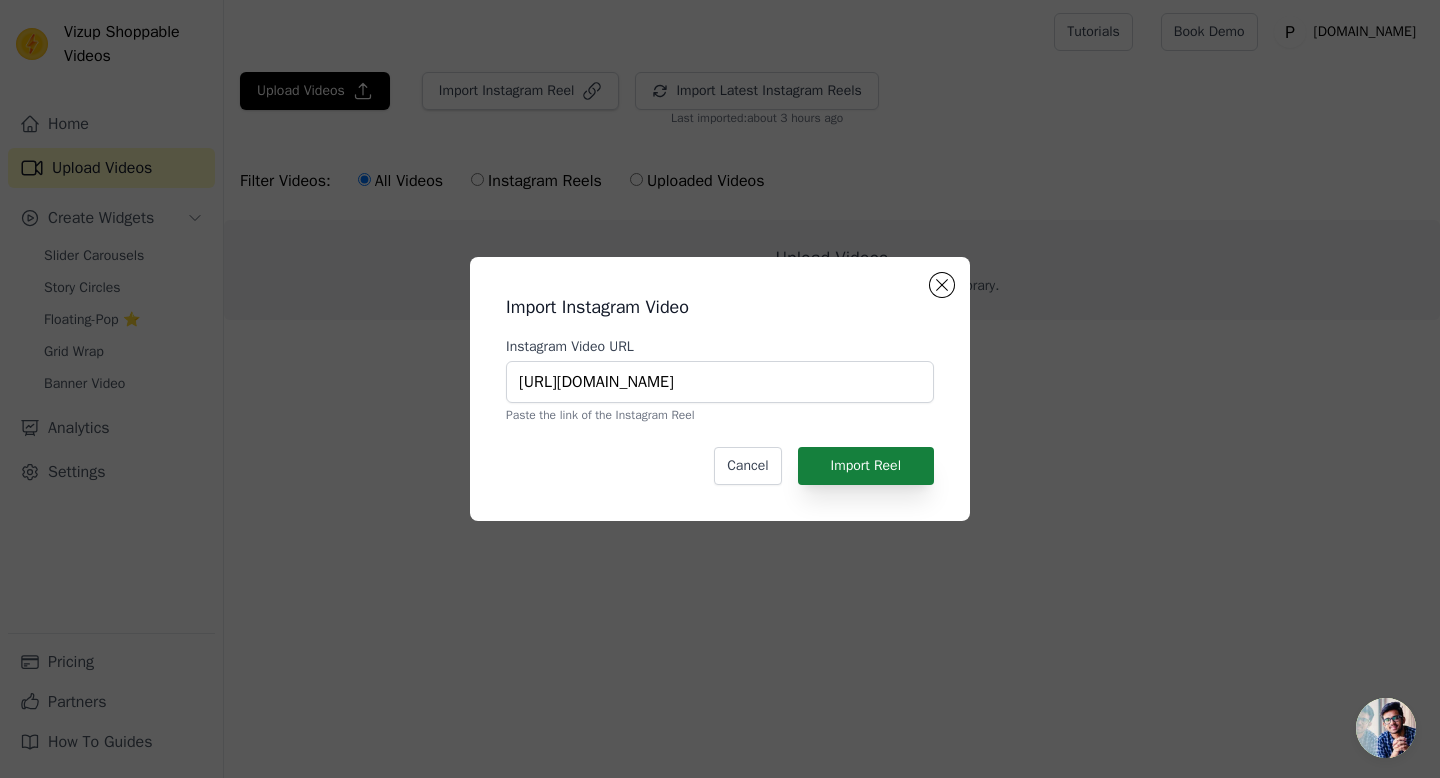 scroll, scrollTop: 0, scrollLeft: 0, axis: both 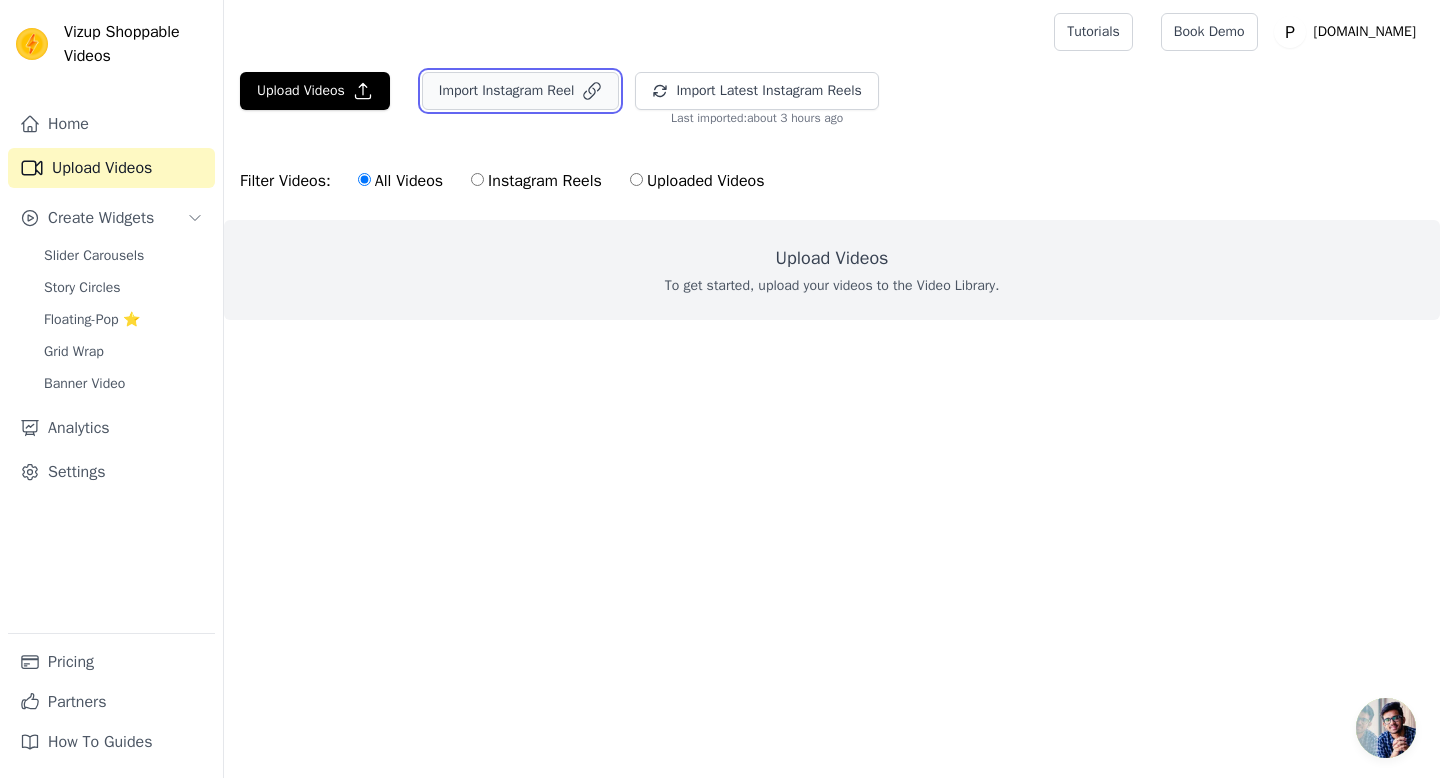 click on "Import Instagram Reel" at bounding box center [521, 91] 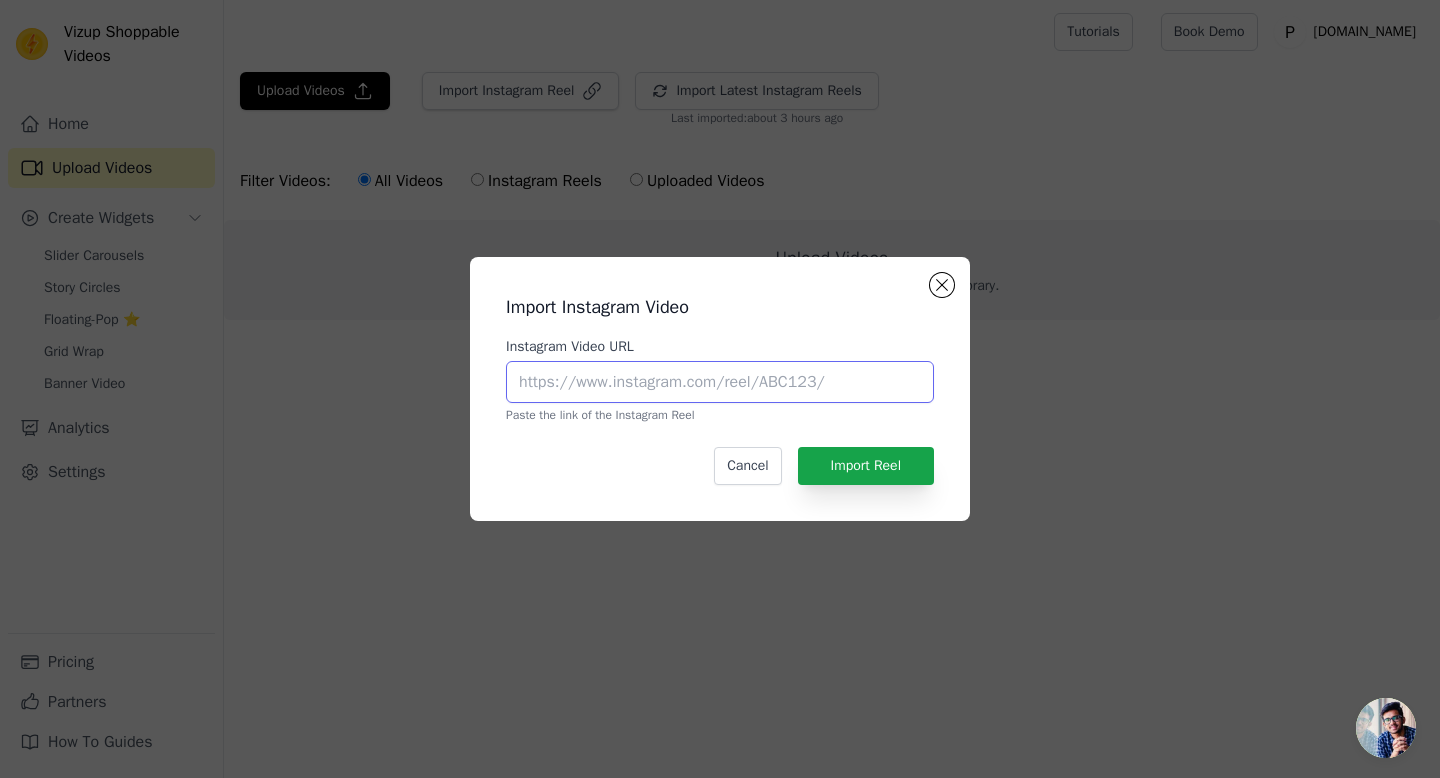 click on "Instagram Video URL" at bounding box center (720, 382) 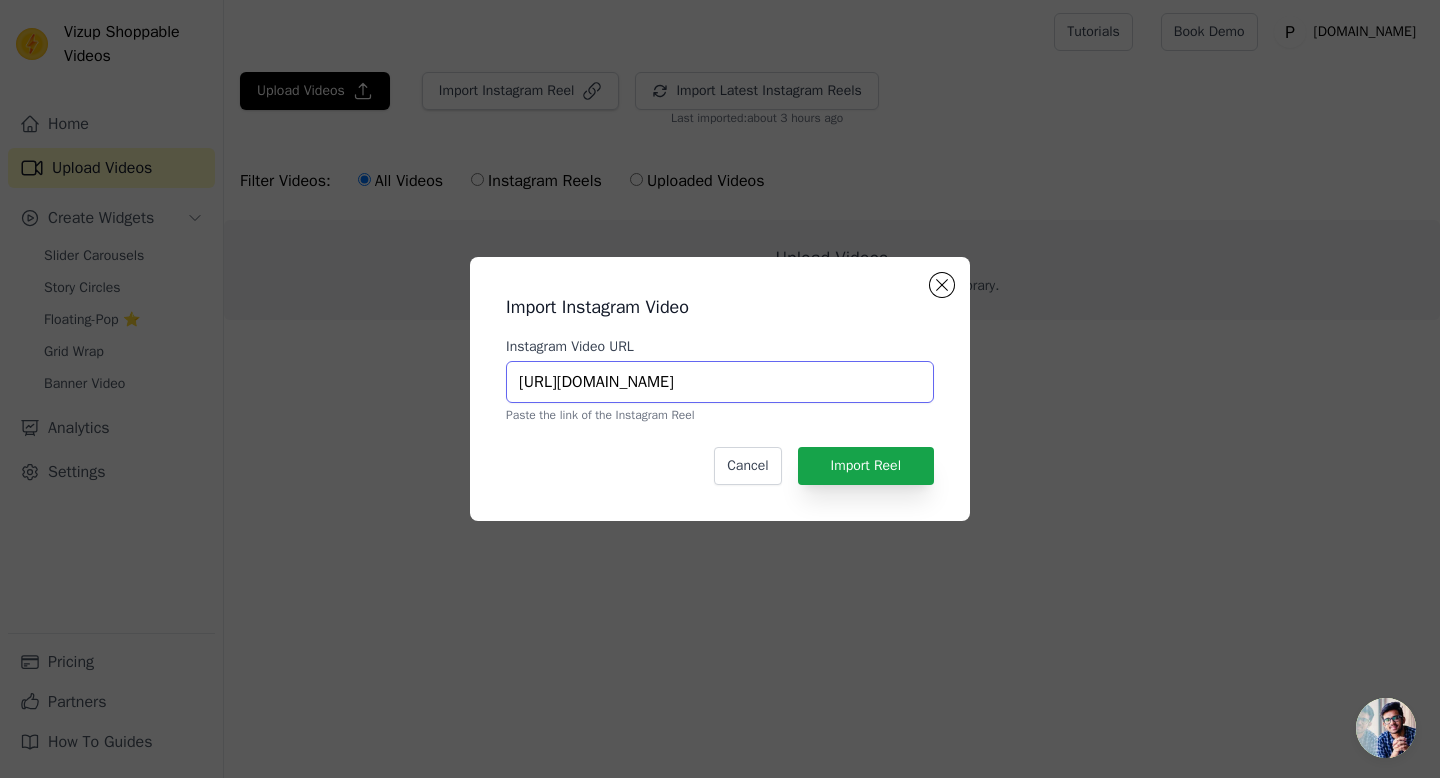 scroll, scrollTop: 0, scrollLeft: 405, axis: horizontal 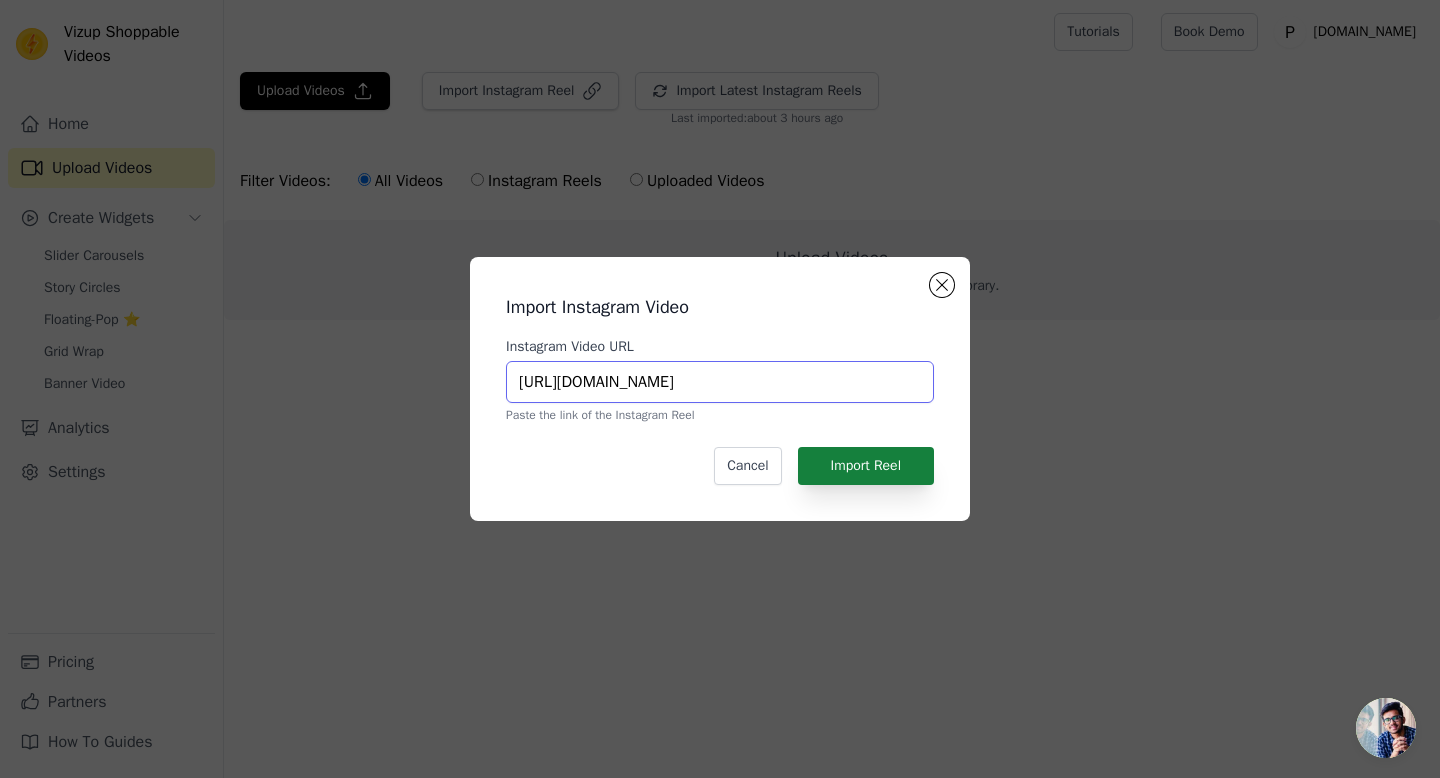 type on "https://www.instagram.com/reel/DMXsIWbzIgp/?utm_source=ig_web_copy_link&igsh=MTd2eTgzcGYyczk2eA==" 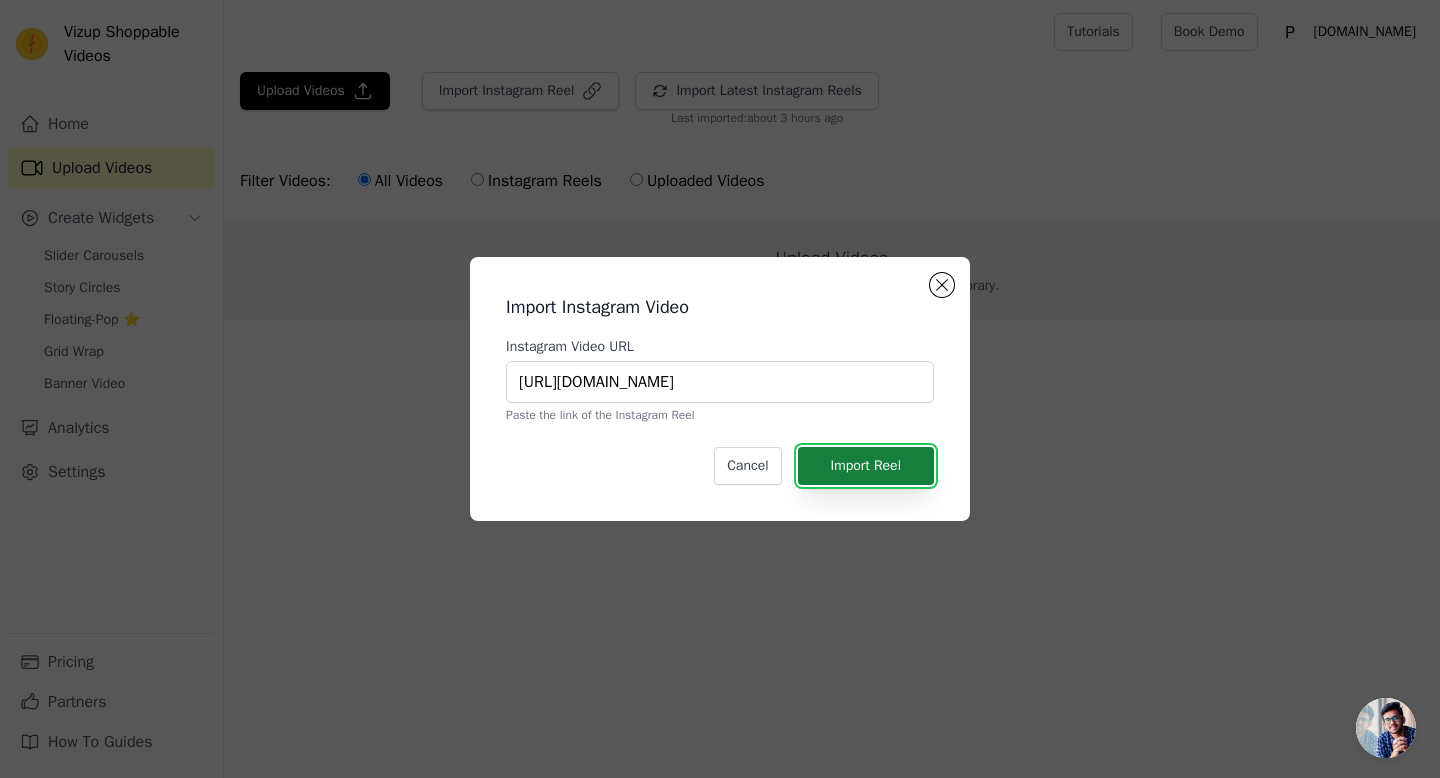 scroll, scrollTop: 0, scrollLeft: 0, axis: both 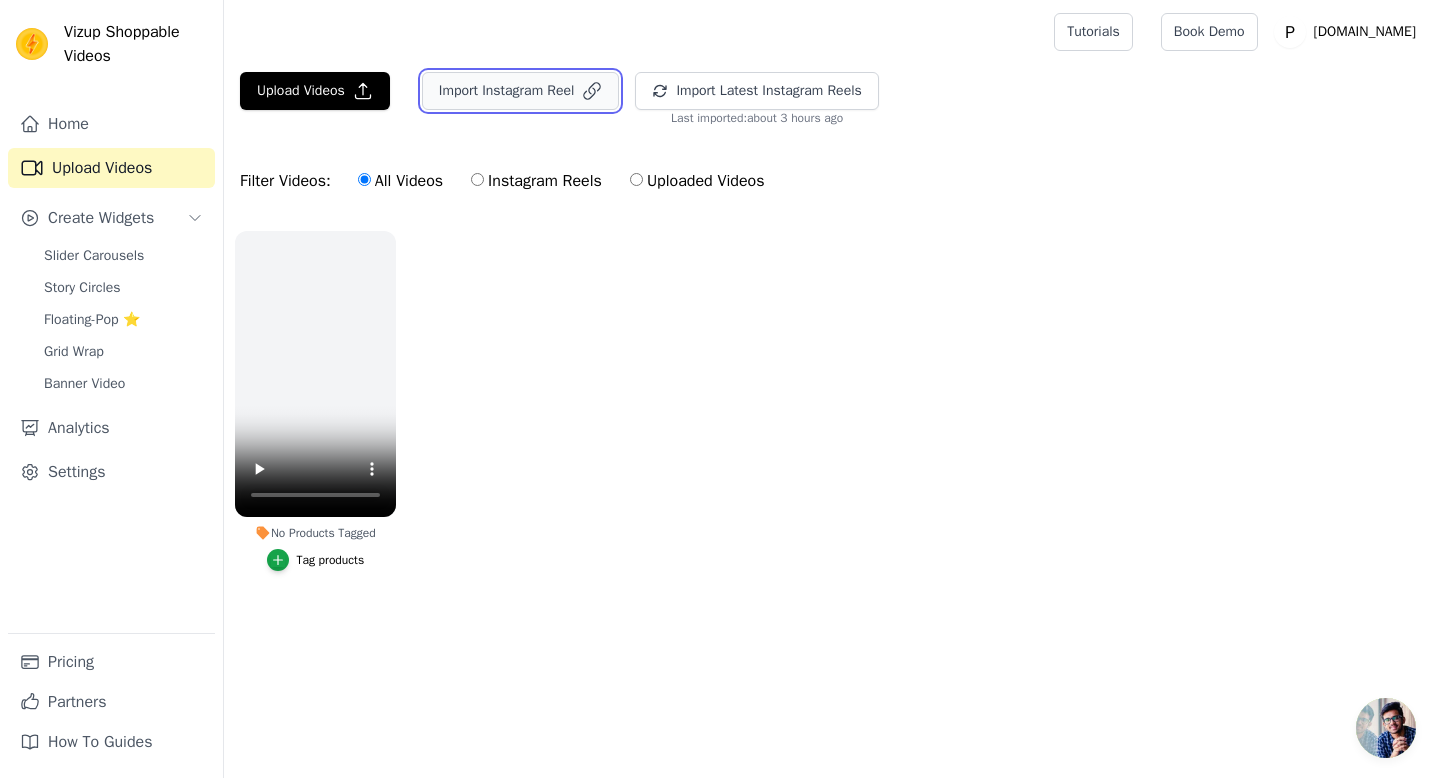 click on "Import Instagram Reel" at bounding box center (521, 91) 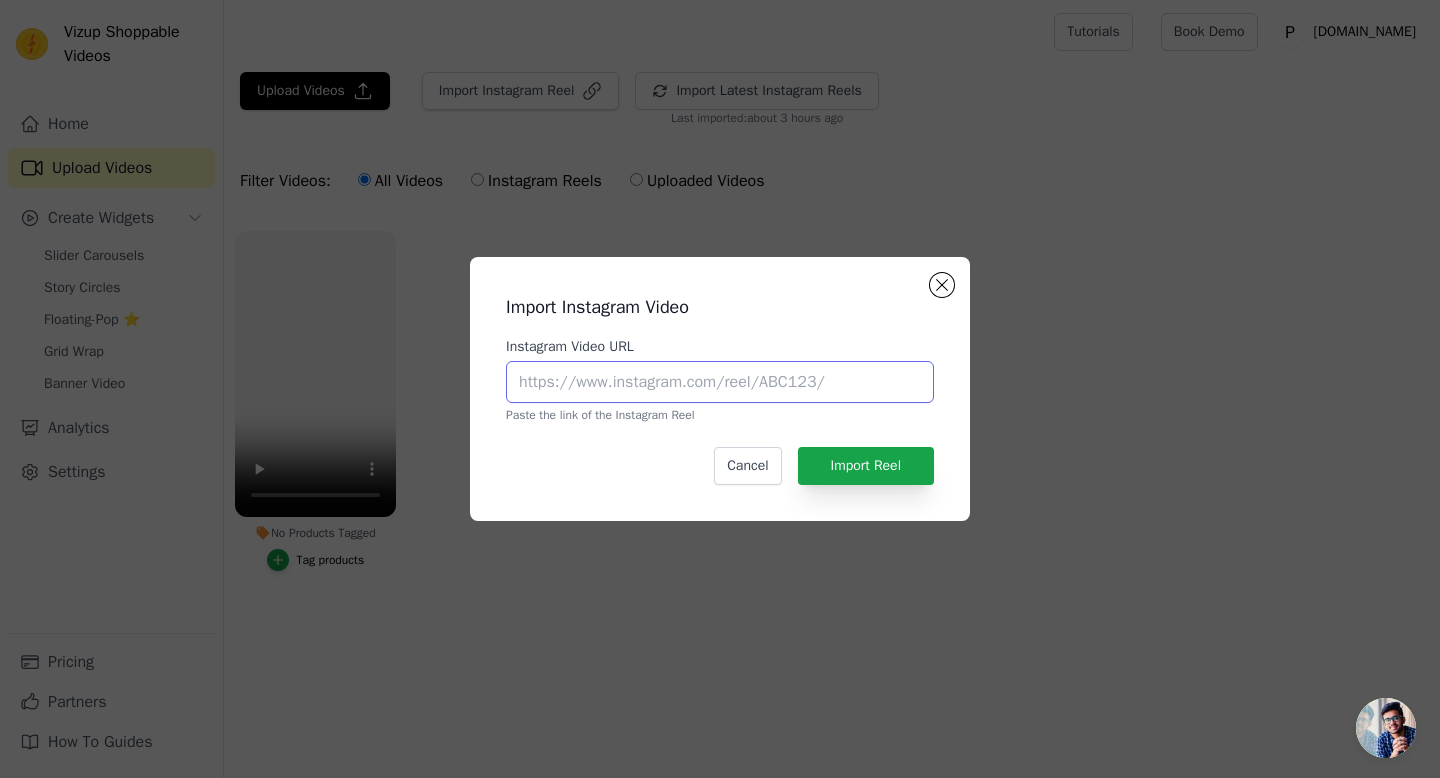 click on "Instagram Video URL" at bounding box center [720, 382] 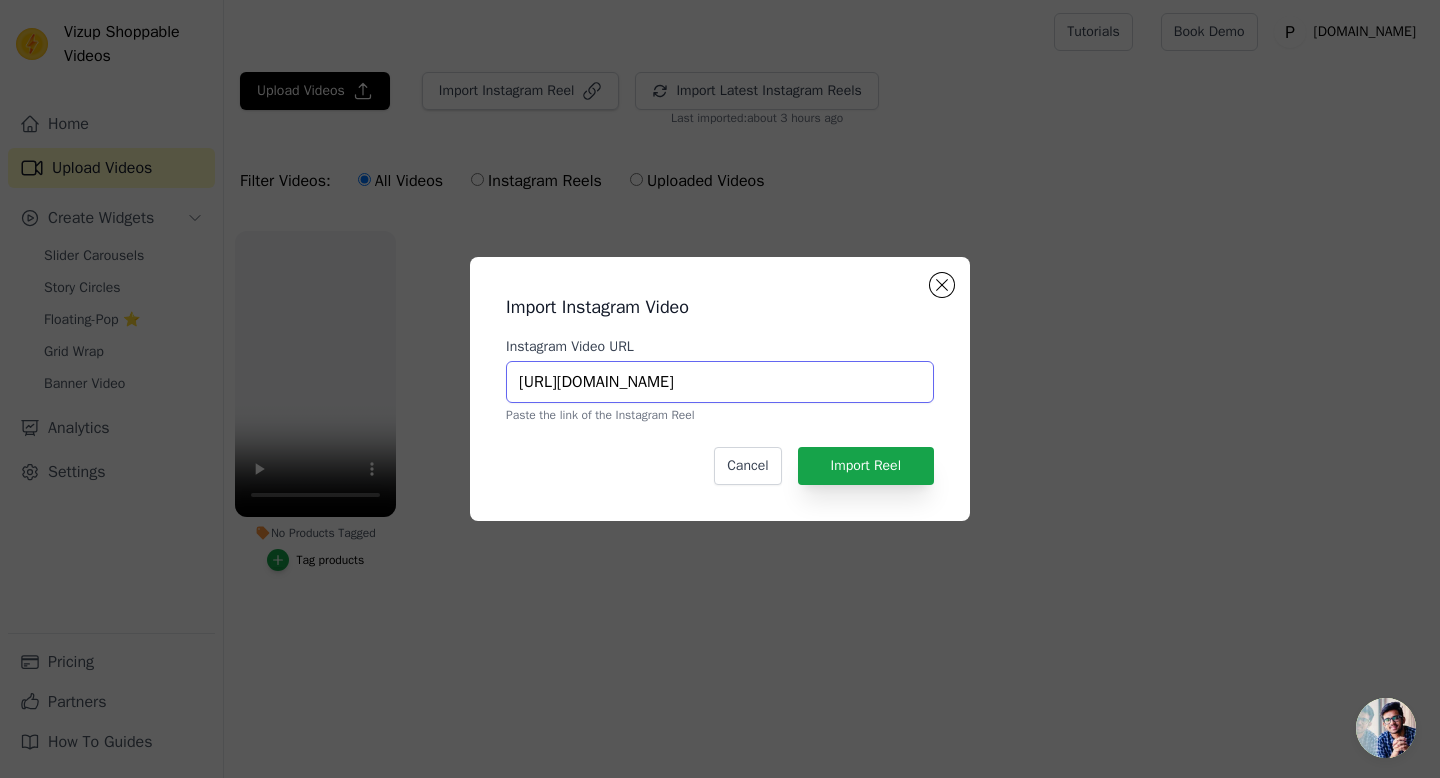 scroll, scrollTop: 0, scrollLeft: 423, axis: horizontal 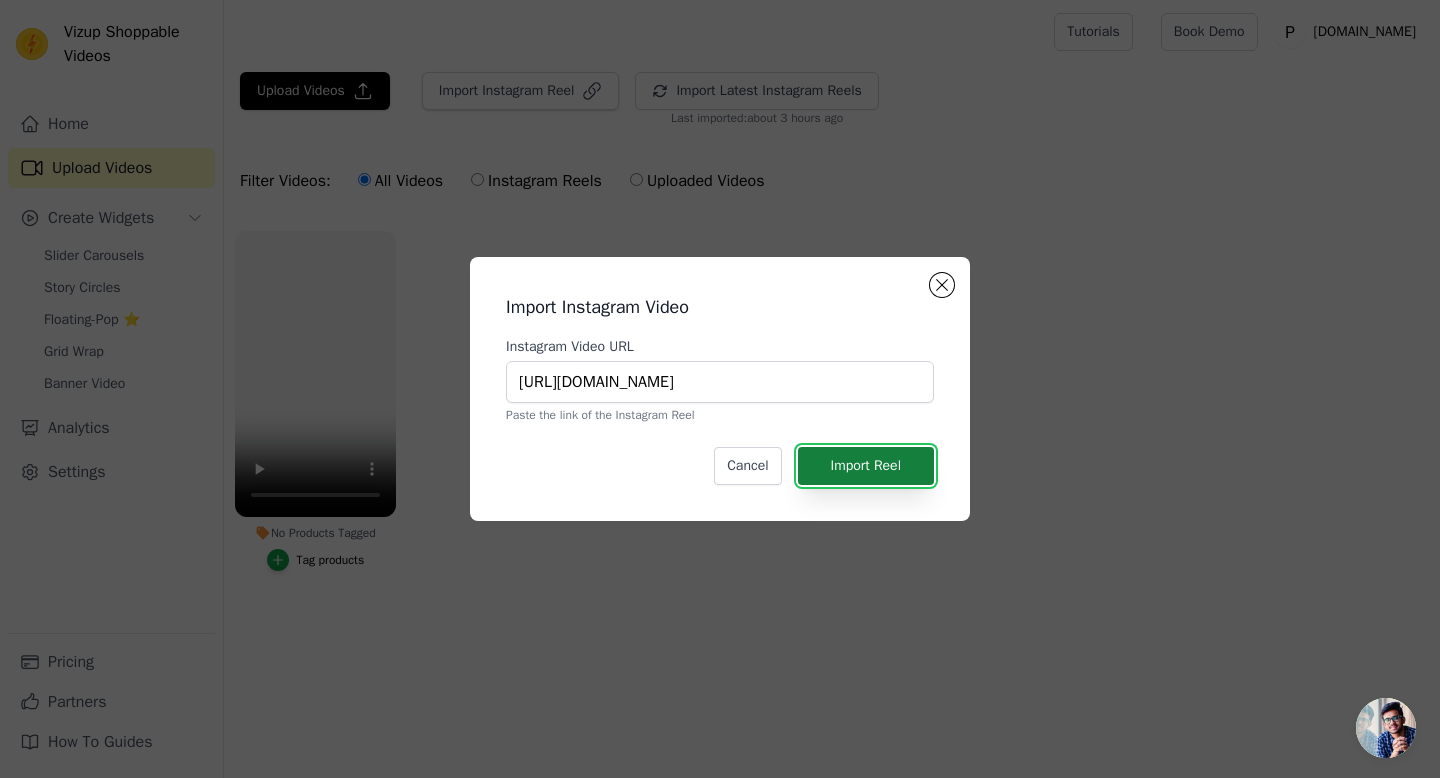 click on "Import Reel" at bounding box center (866, 466) 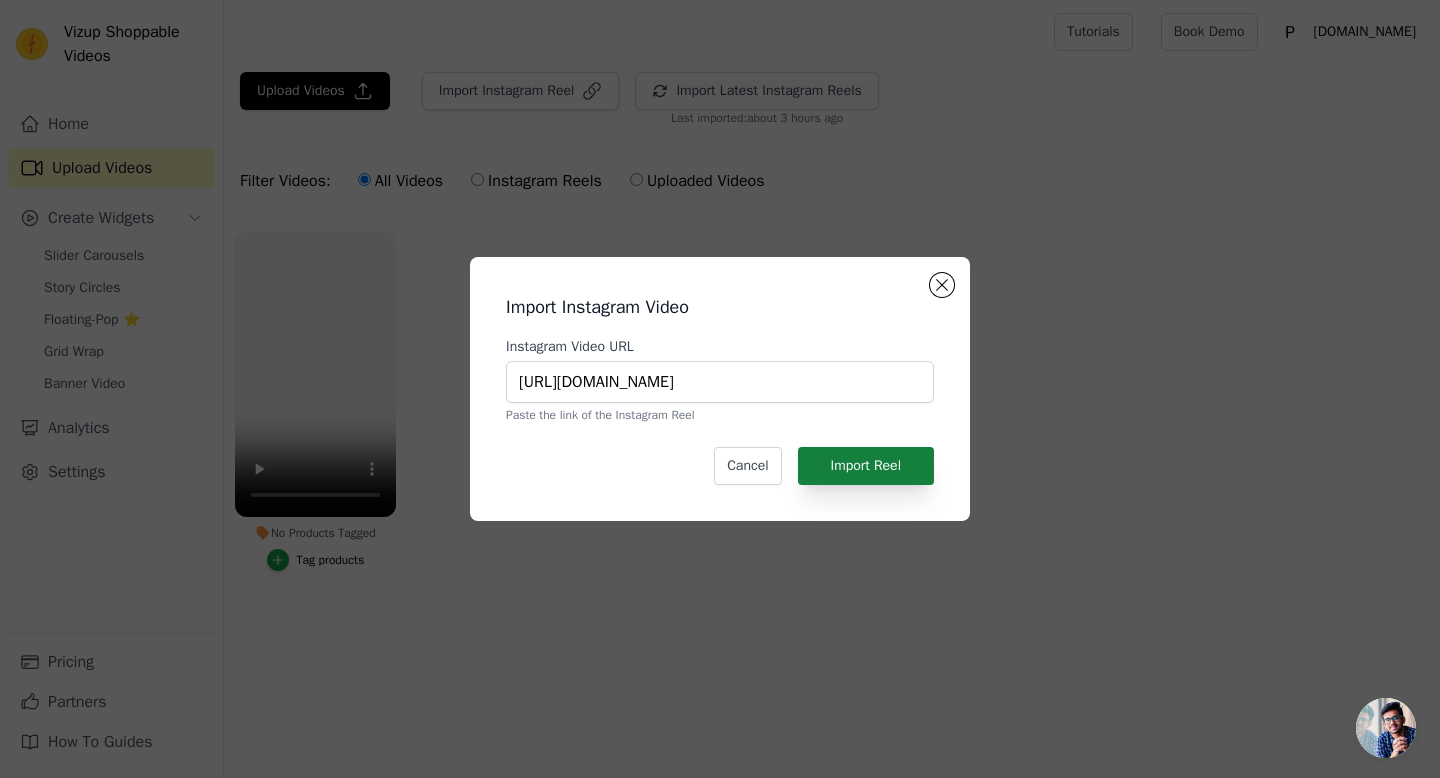 scroll, scrollTop: 0, scrollLeft: 0, axis: both 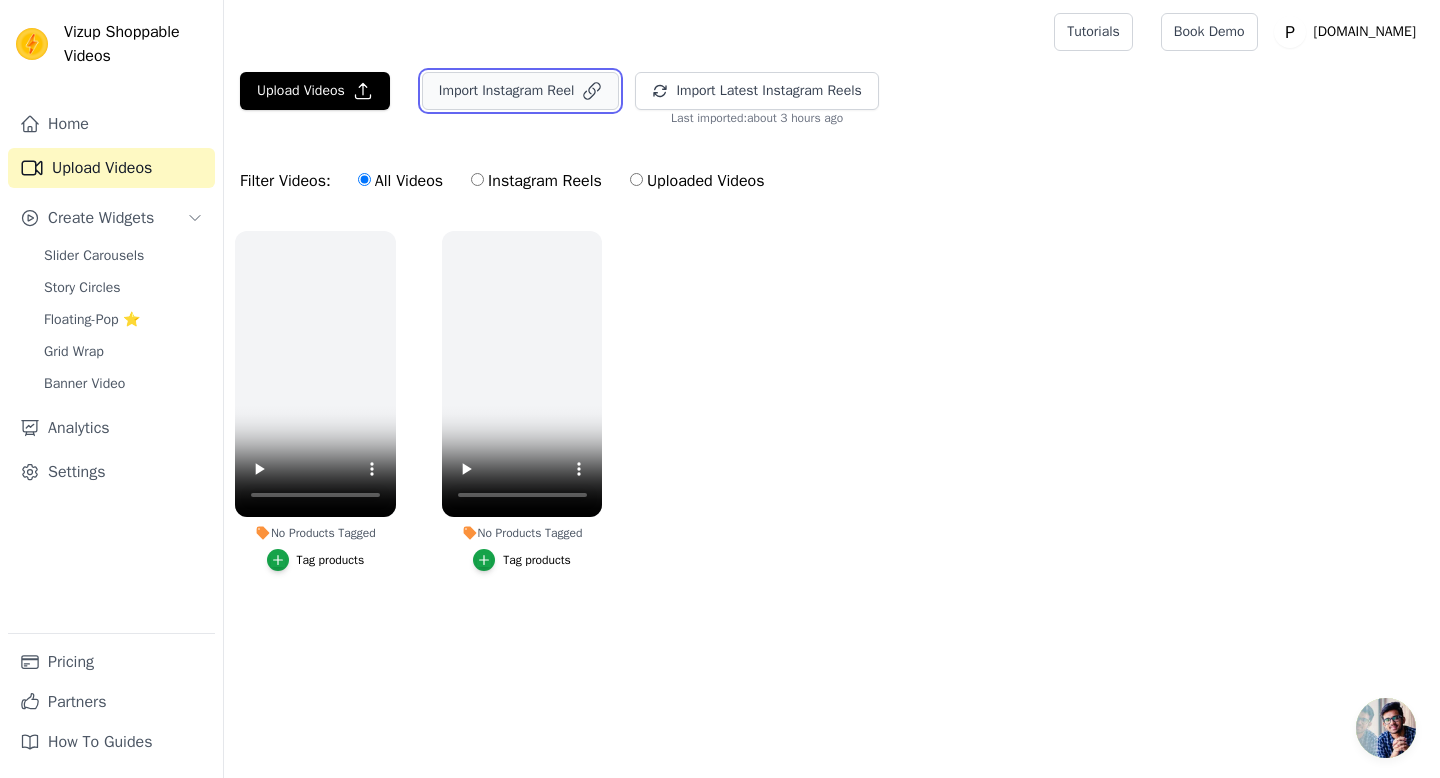 click on "Import Instagram Reel" at bounding box center (521, 91) 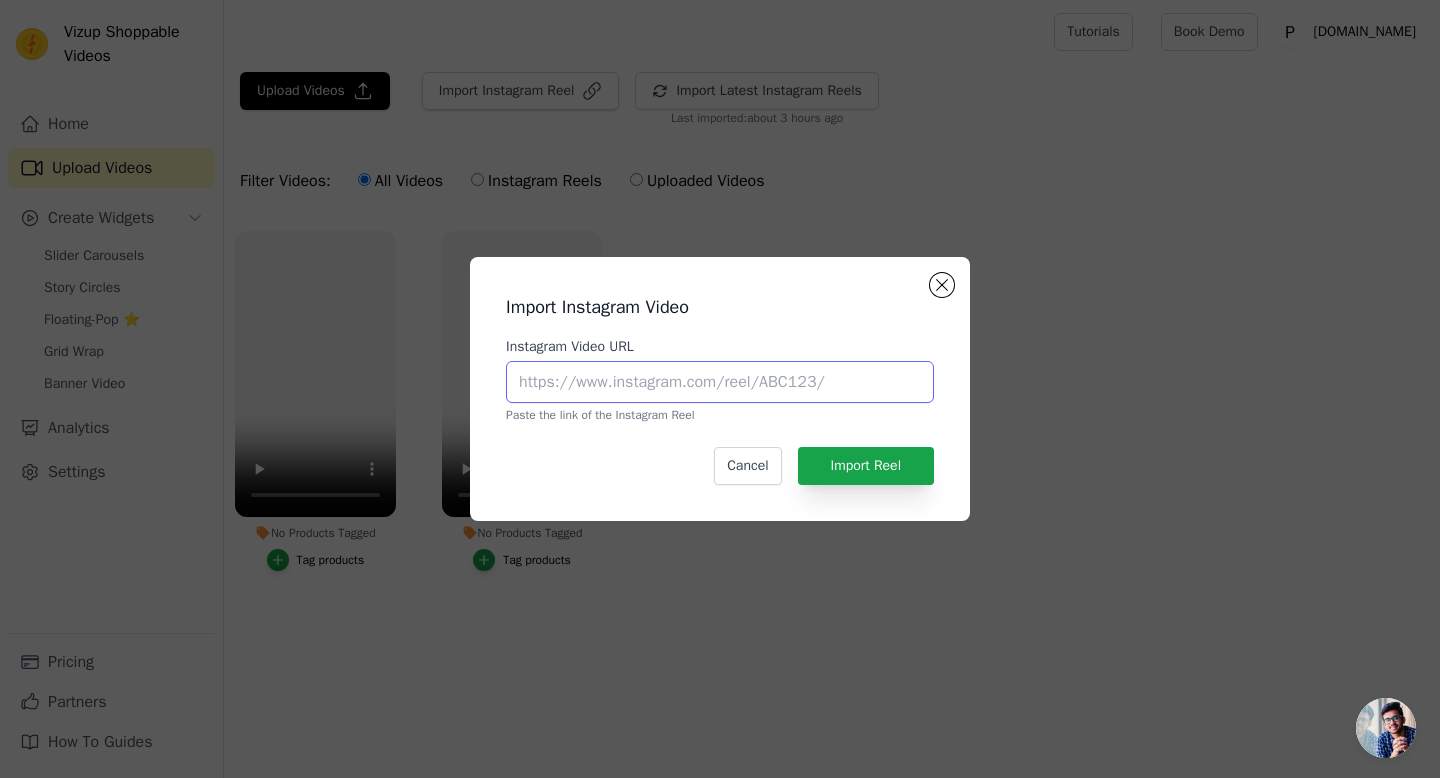 click on "Instagram Video URL" at bounding box center (720, 382) 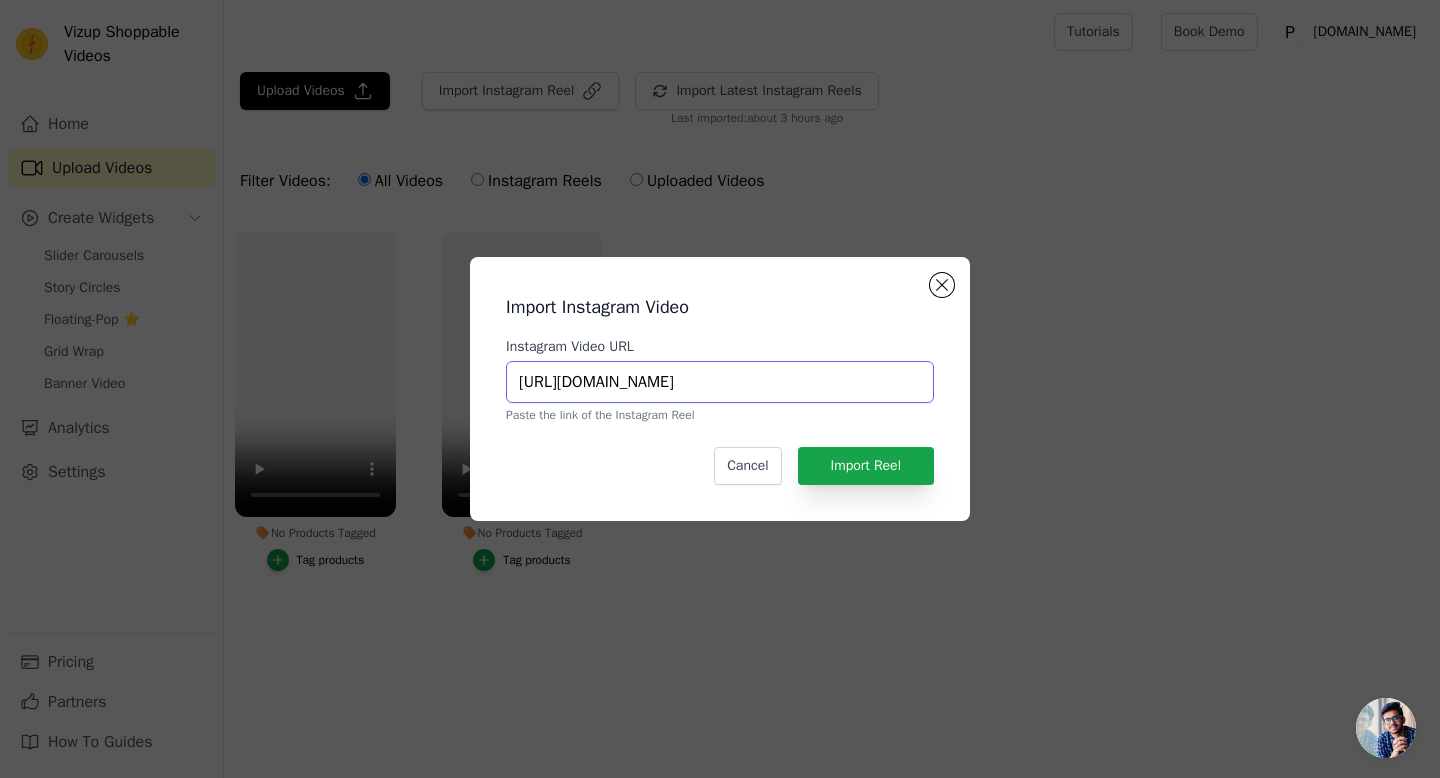 scroll, scrollTop: 0, scrollLeft: 421, axis: horizontal 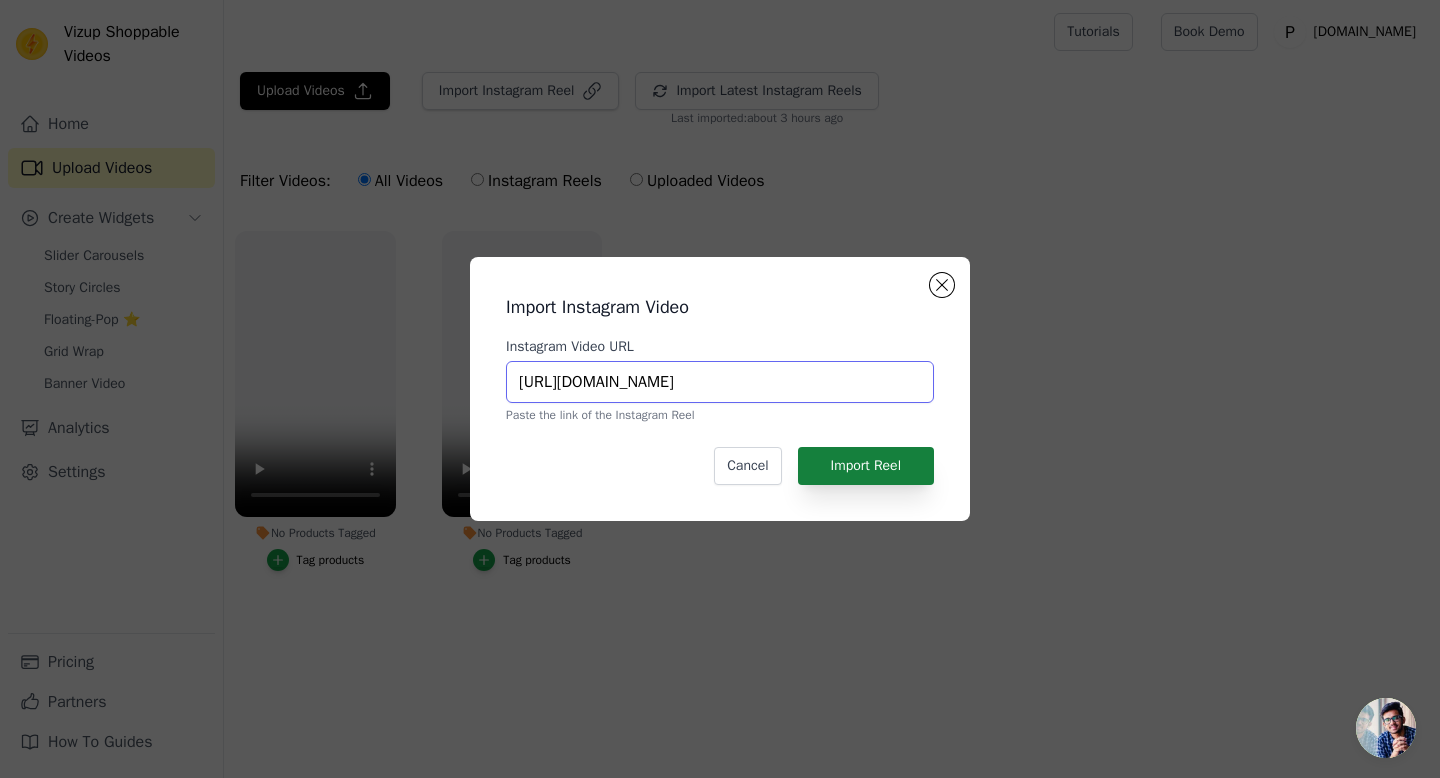 type on "https://www.instagram.com/reel/DMIQ4dtviXe/?utm_source=ig_web_copy_link&igsh=MTNlMW5uOWxuZnk2dA==" 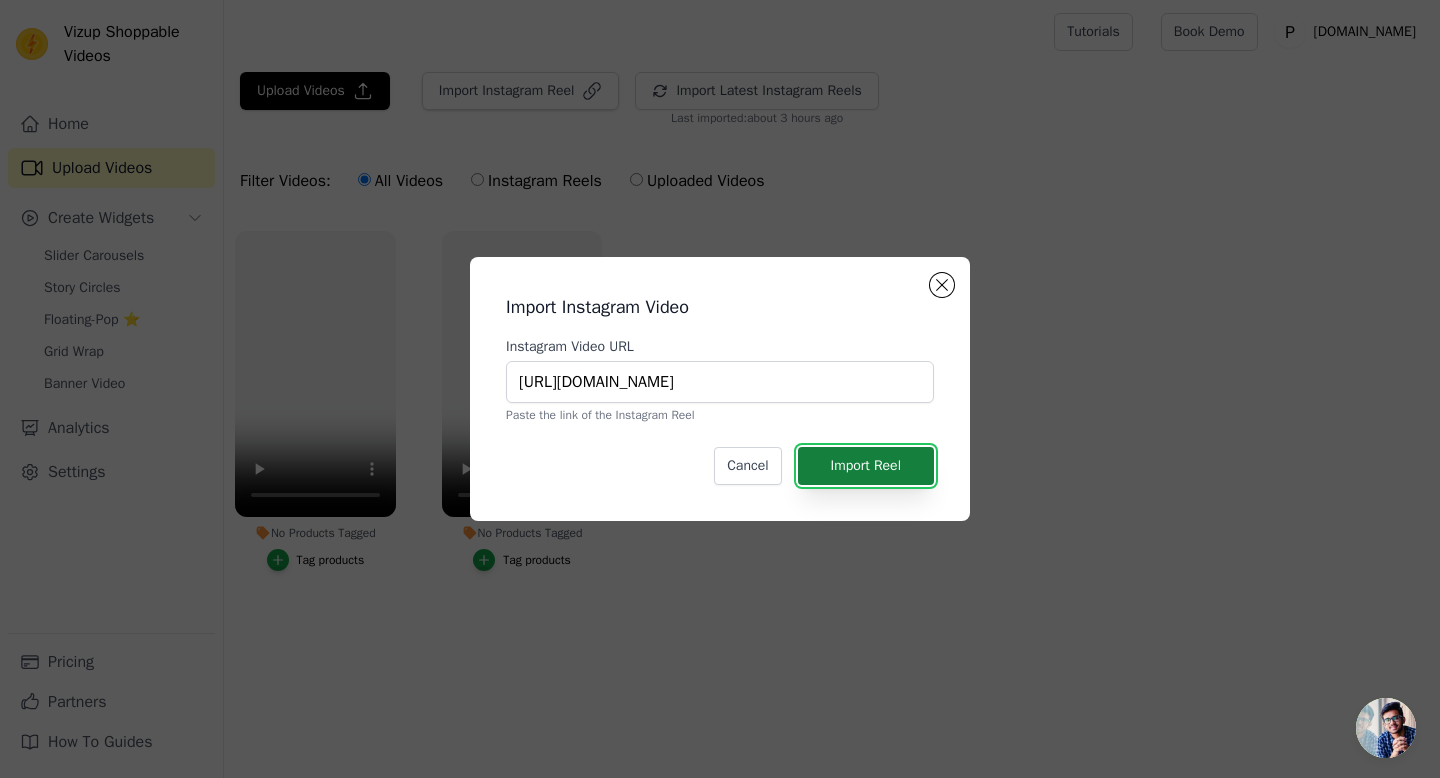 scroll, scrollTop: 0, scrollLeft: 0, axis: both 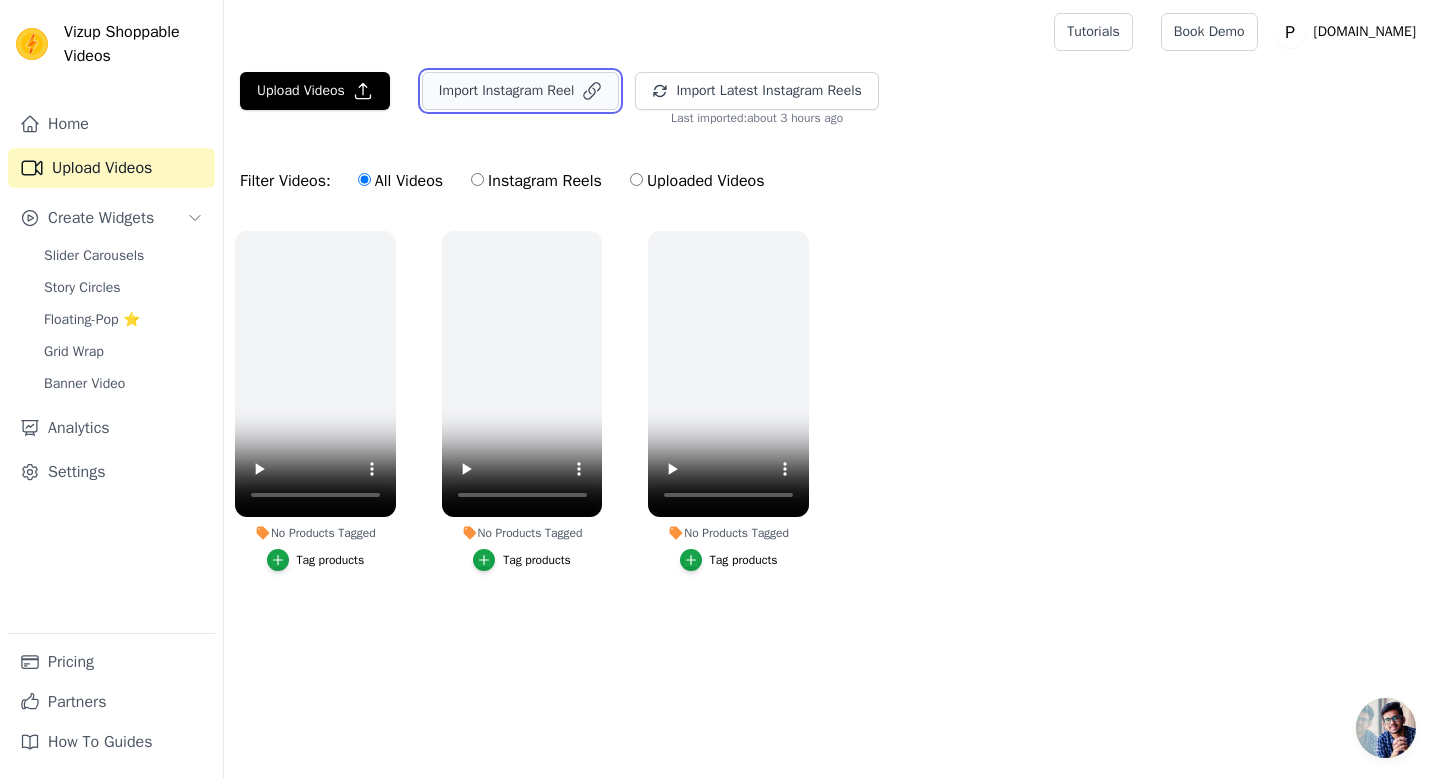 click on "Import Instagram Reel" at bounding box center (521, 91) 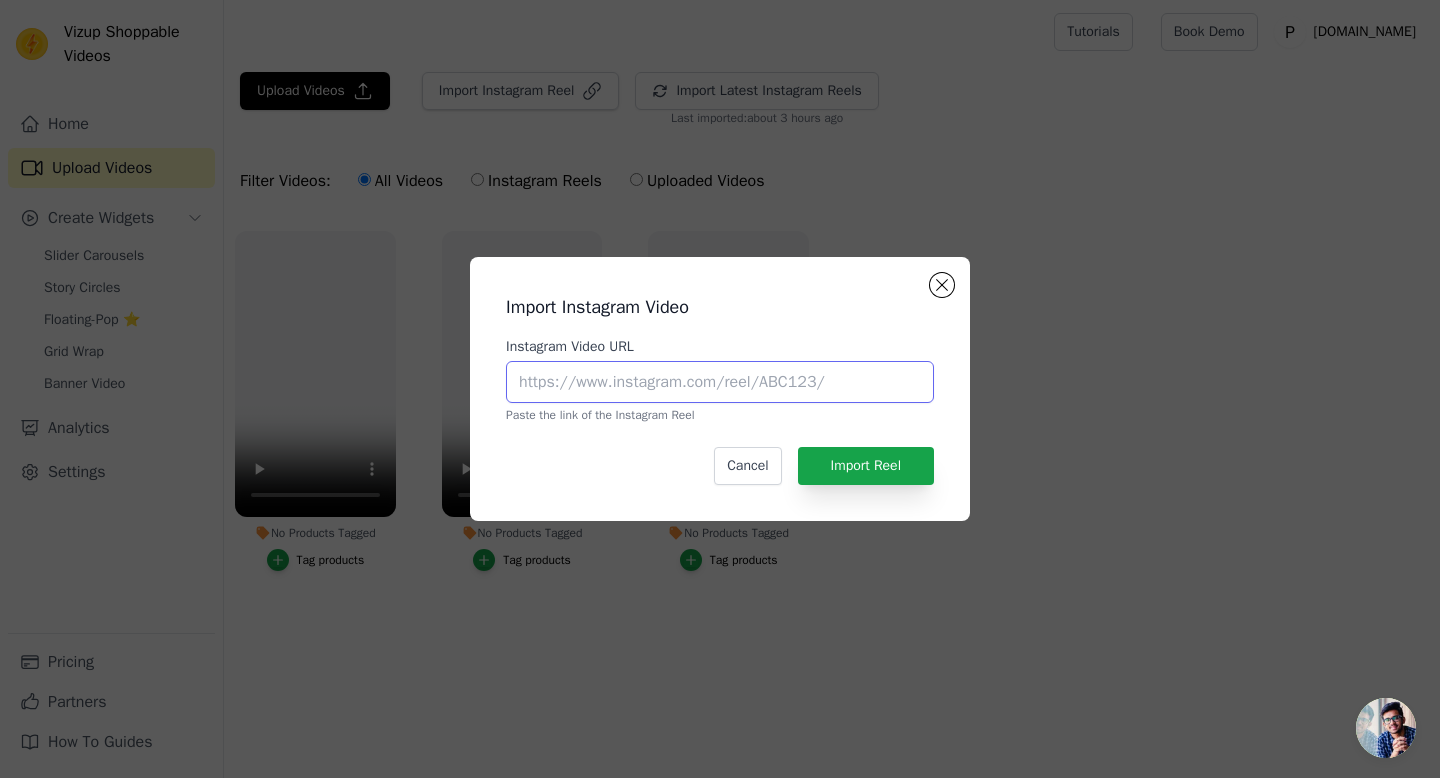click on "Instagram Video URL" at bounding box center (720, 382) 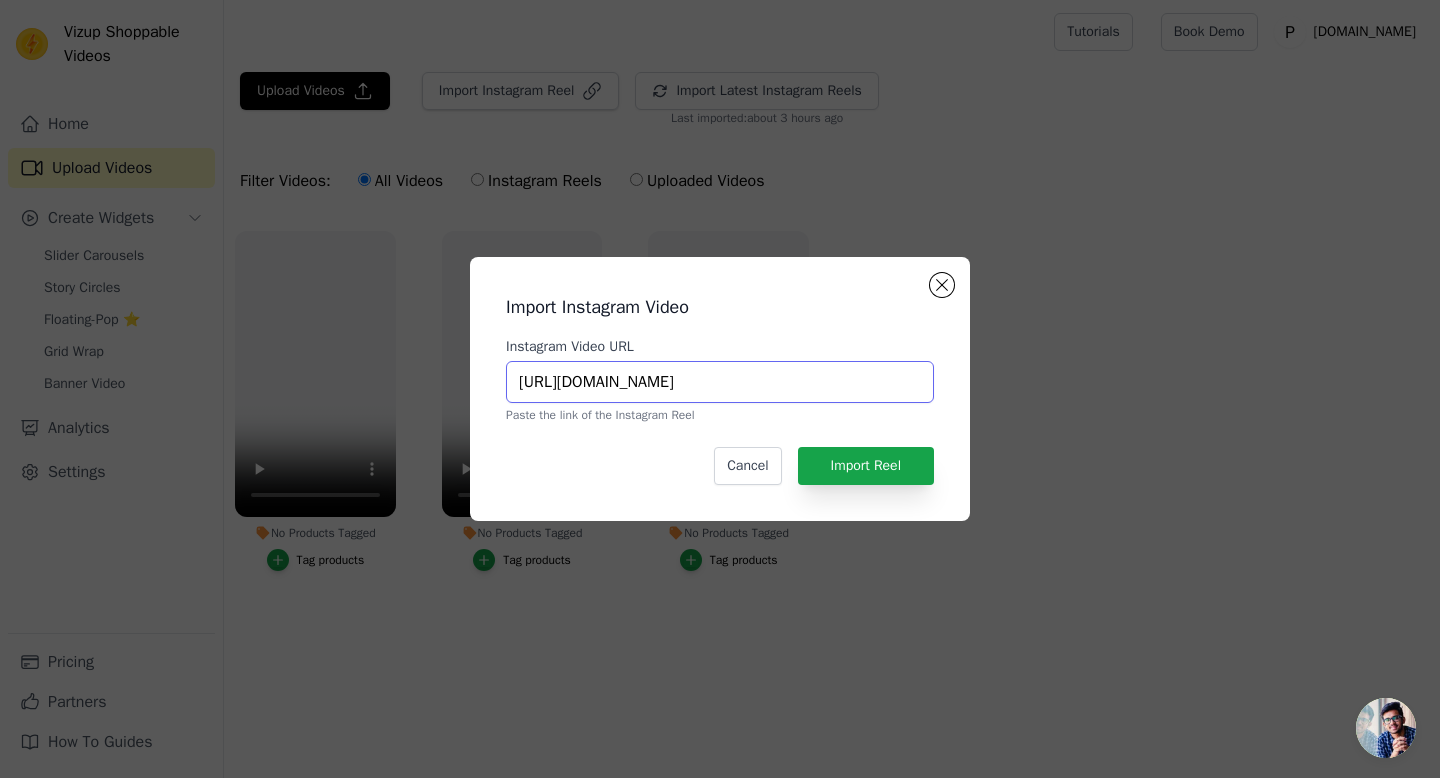 scroll, scrollTop: 0, scrollLeft: 380, axis: horizontal 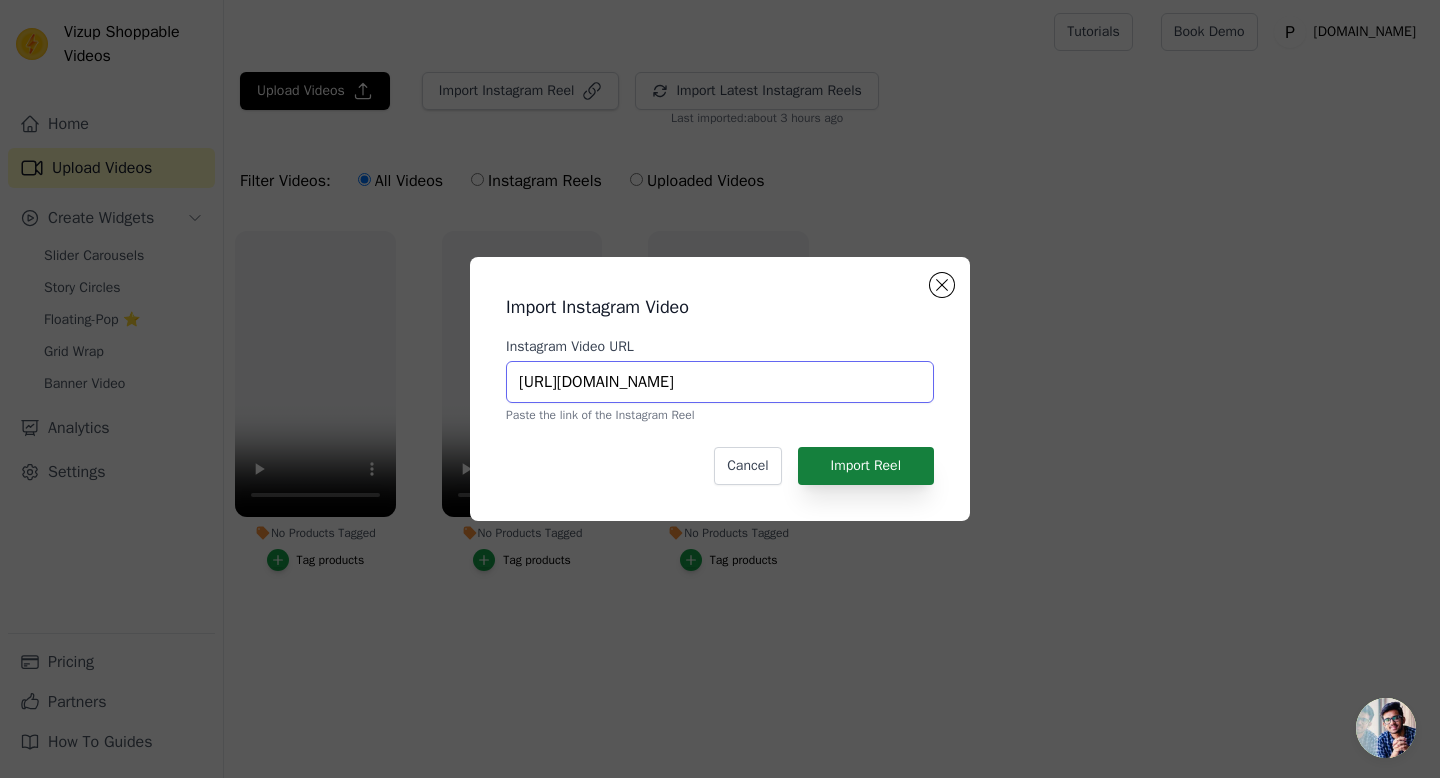 type on "https://www.instagram.com/reel/DLzn6xozC5v/?utm_source=ig_web_copy_link&igsh=ZG43bnZvMXZhZ245" 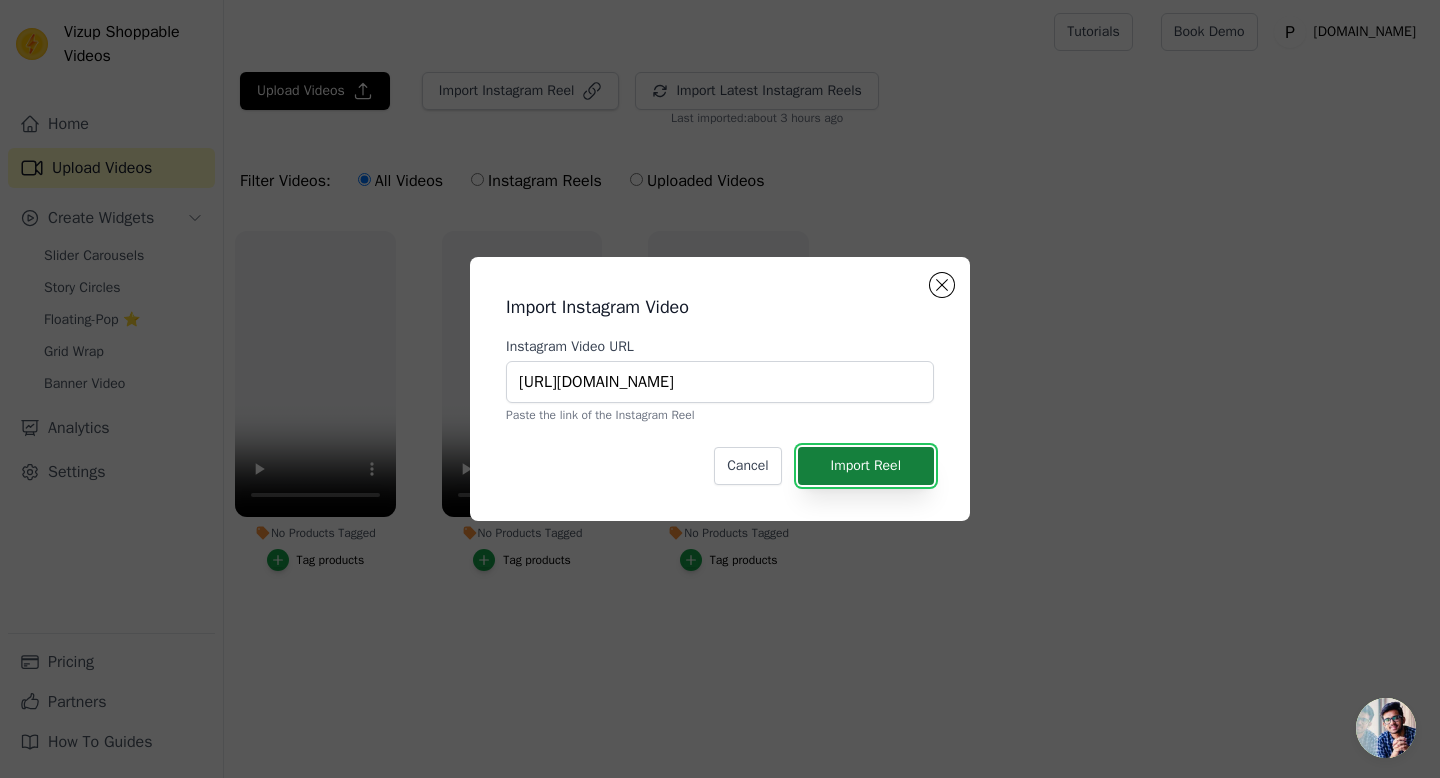click on "Import Reel" at bounding box center (866, 466) 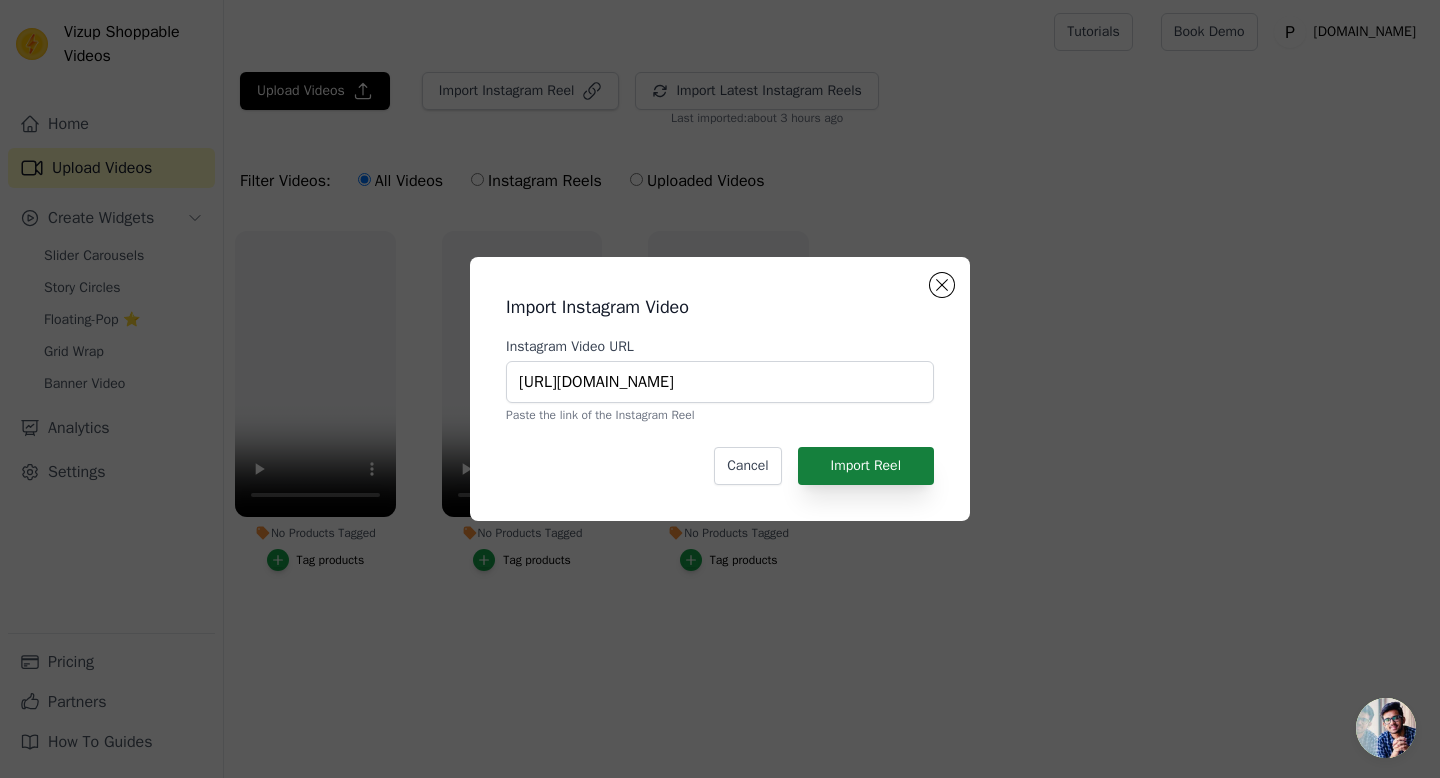scroll, scrollTop: 0, scrollLeft: 0, axis: both 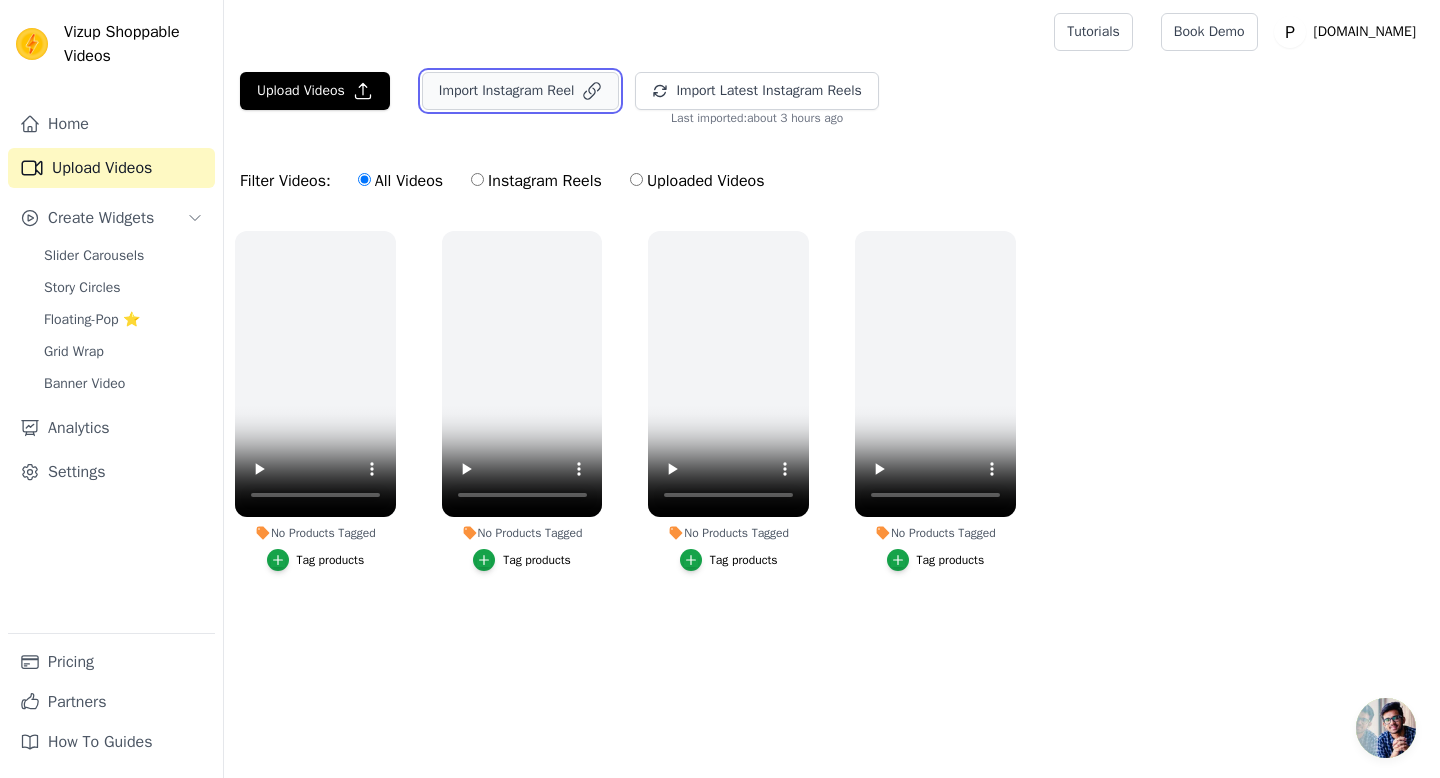 click on "Import Instagram Reel" at bounding box center (521, 91) 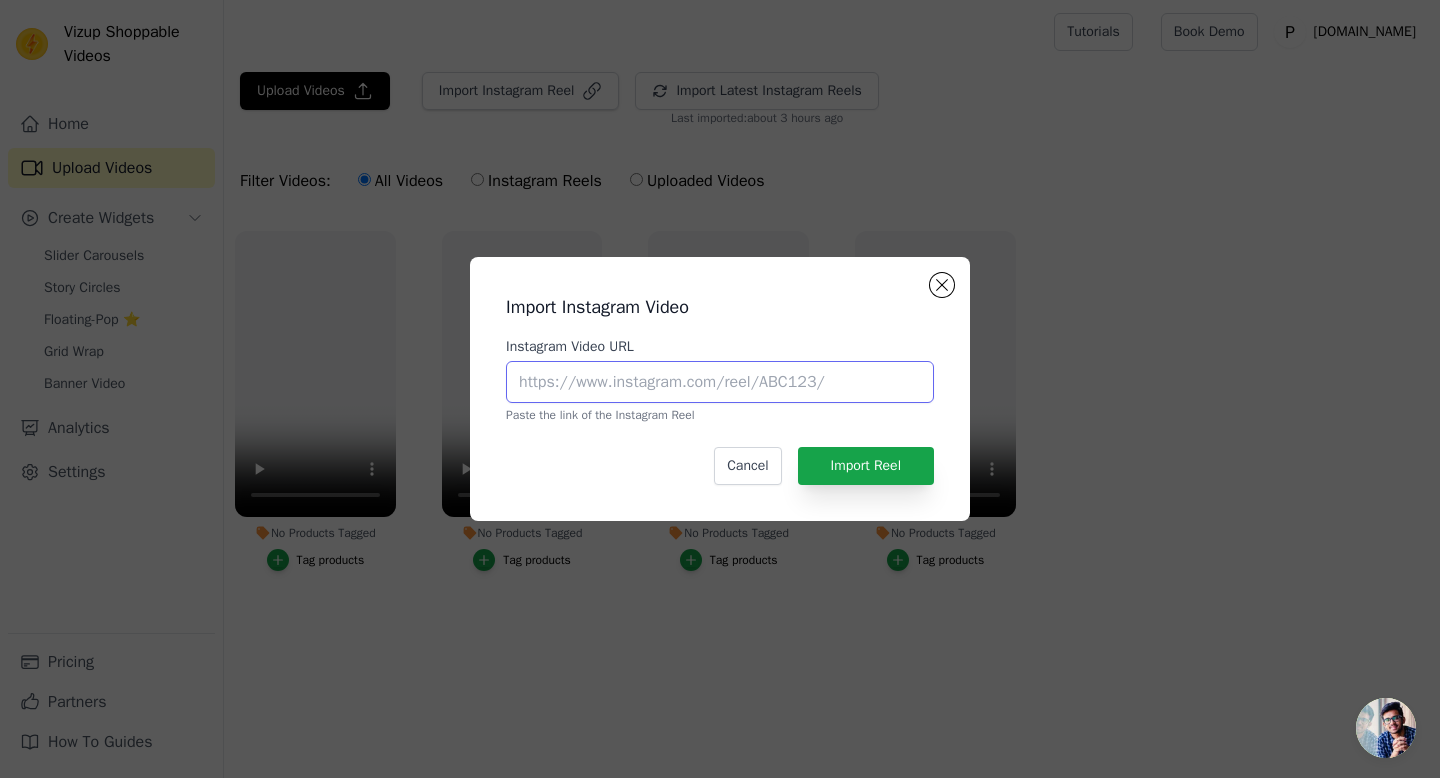 click on "Instagram Video URL" at bounding box center (720, 382) 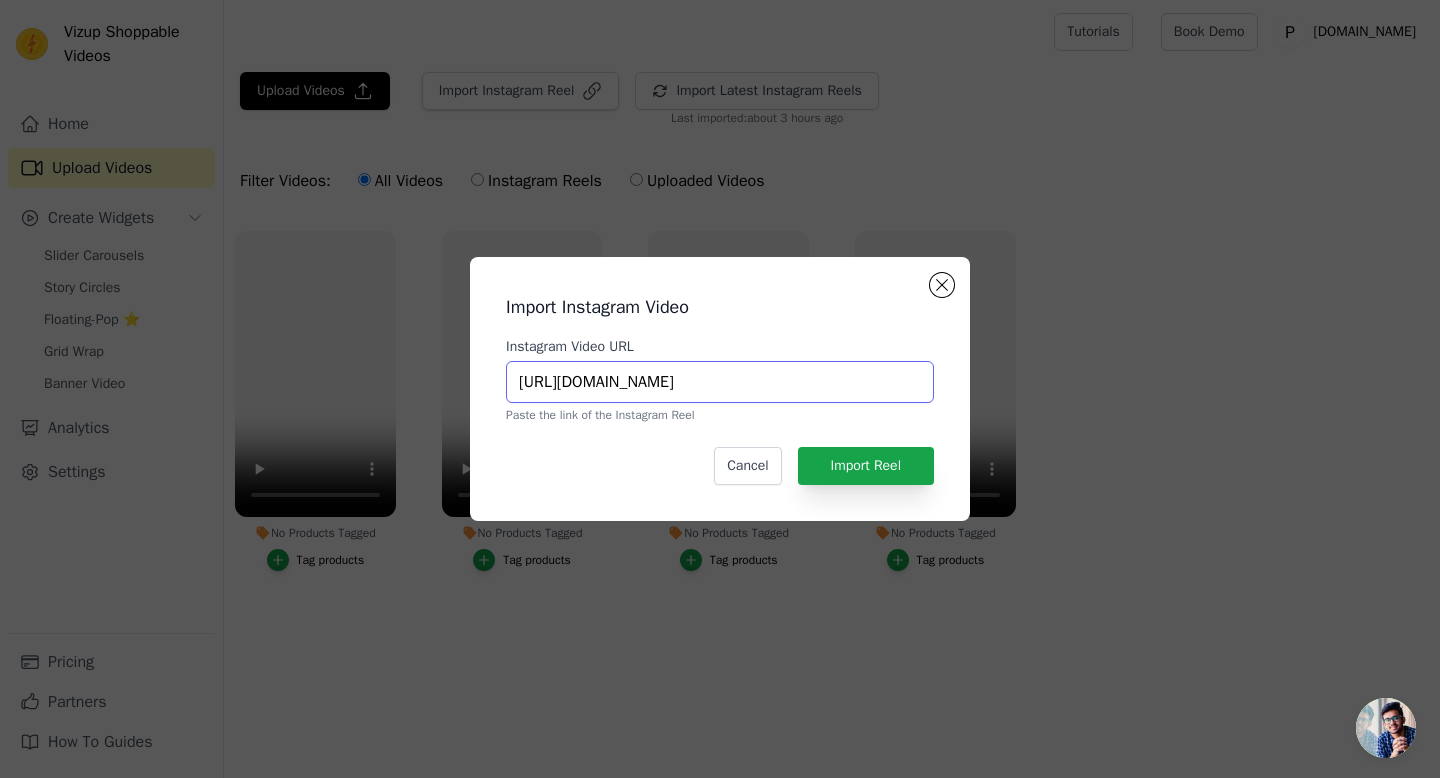 scroll, scrollTop: 0, scrollLeft: 363, axis: horizontal 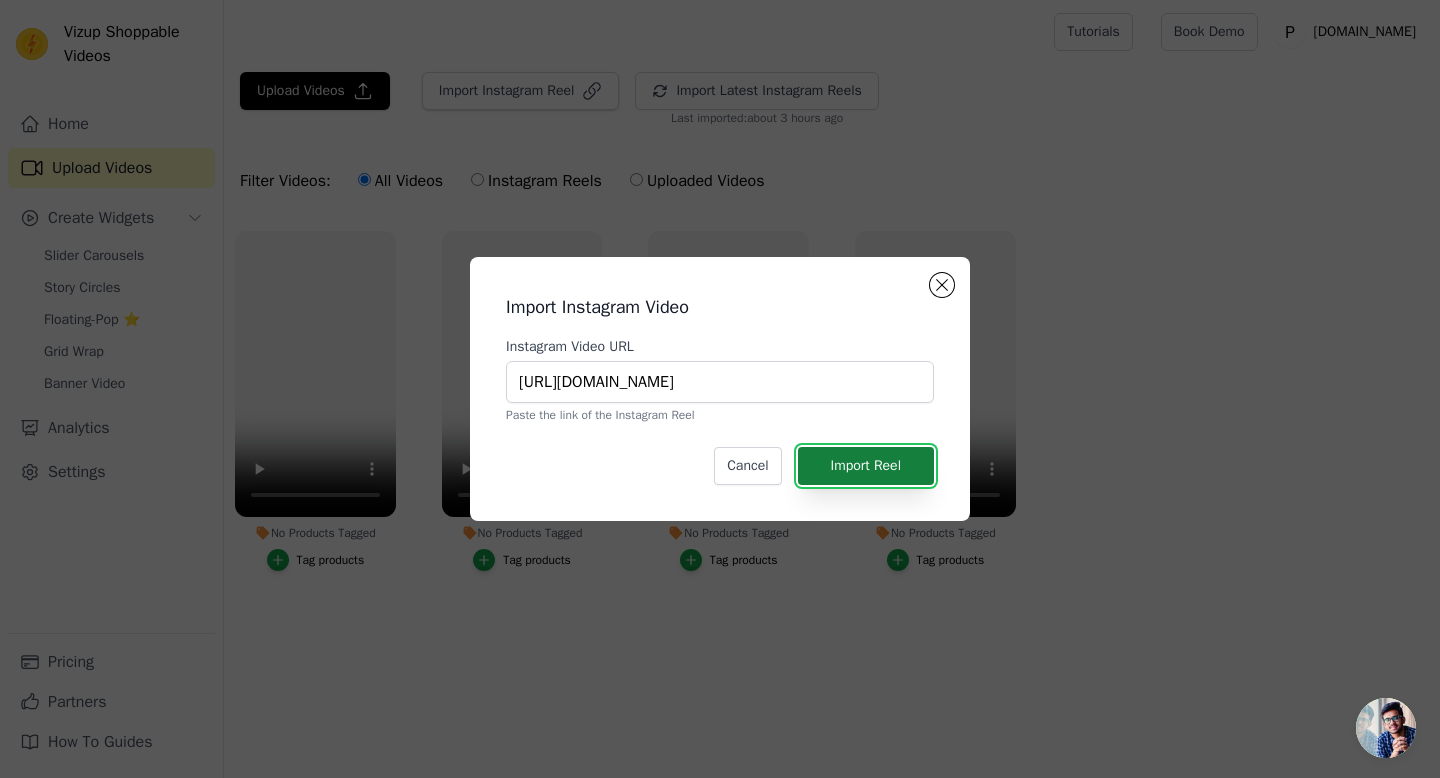 click on "Import Reel" at bounding box center (866, 466) 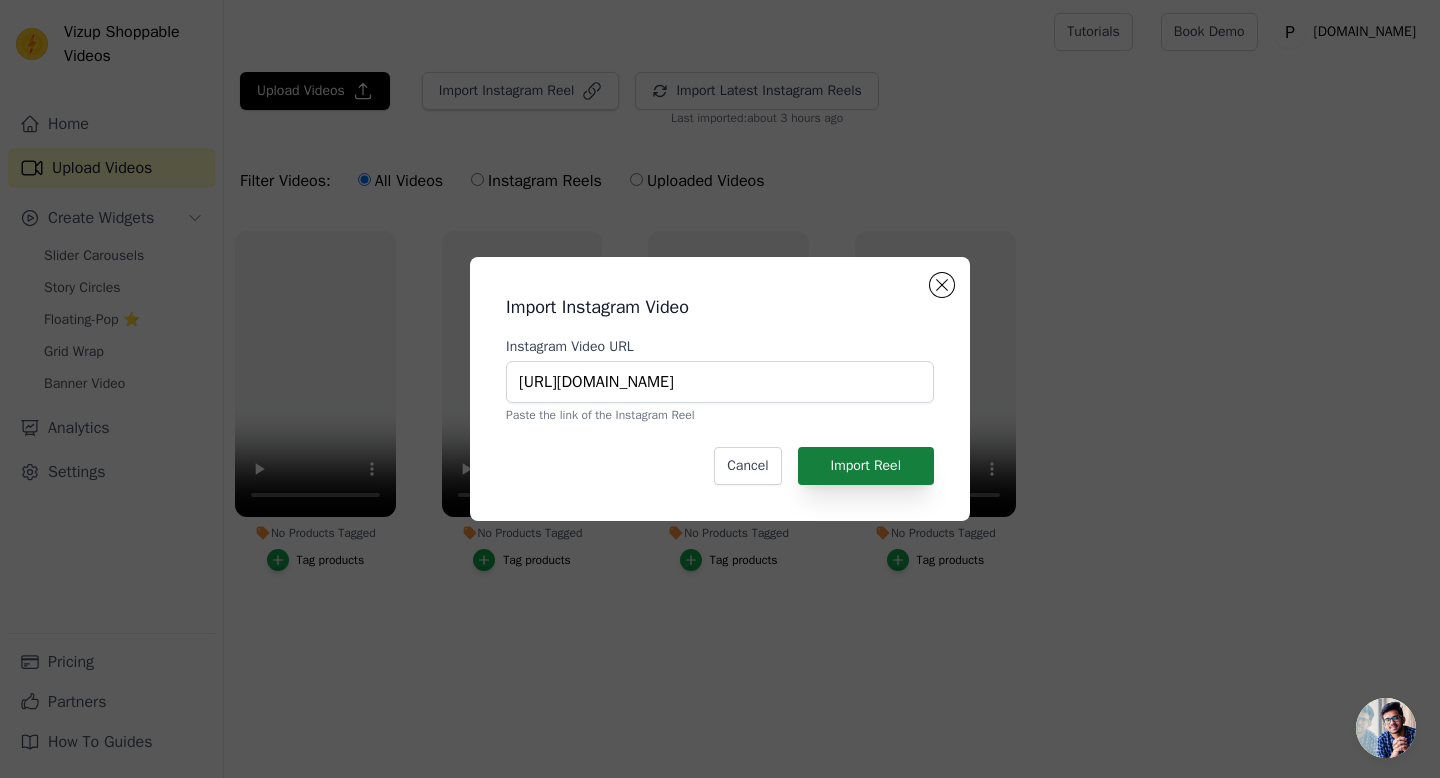 scroll, scrollTop: 0, scrollLeft: 0, axis: both 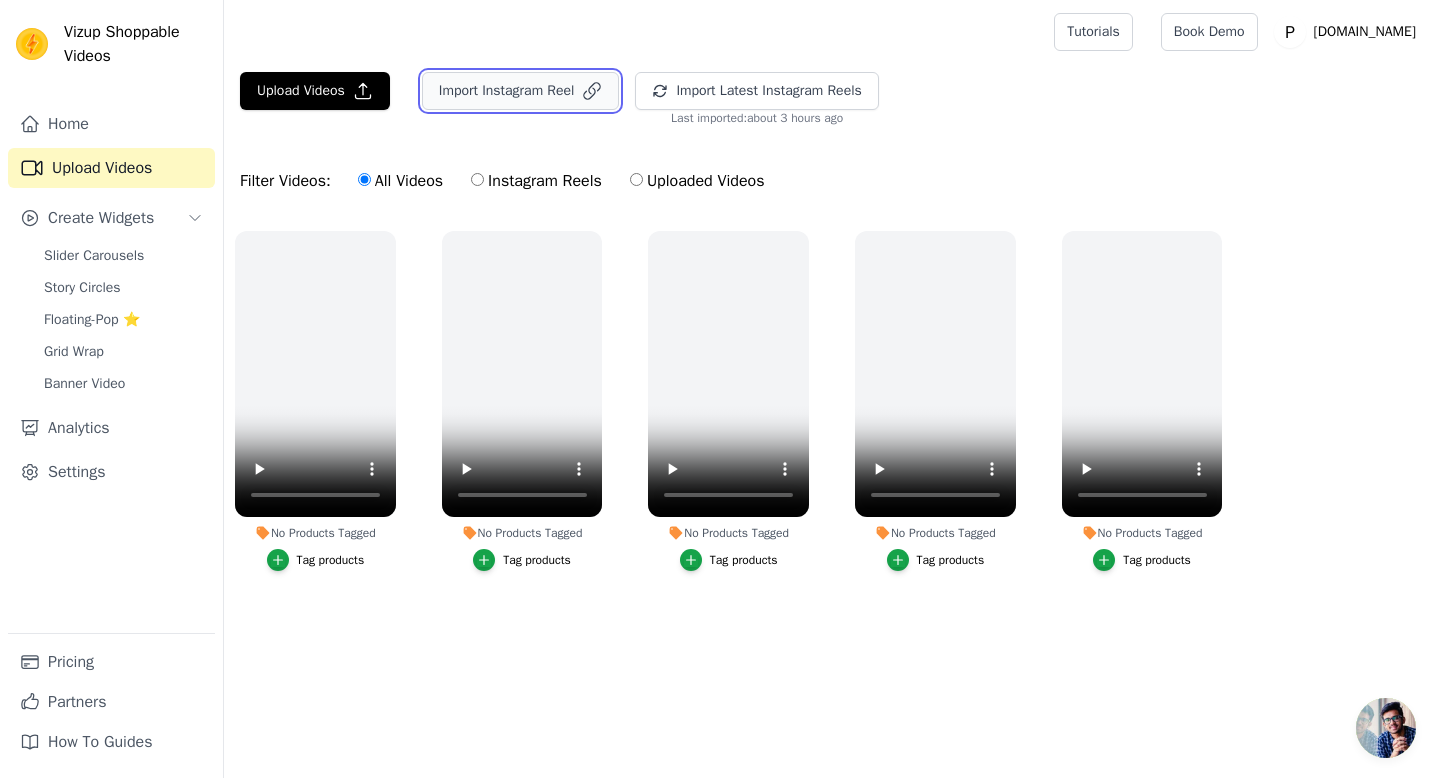click on "Import Instagram Reel" at bounding box center [521, 91] 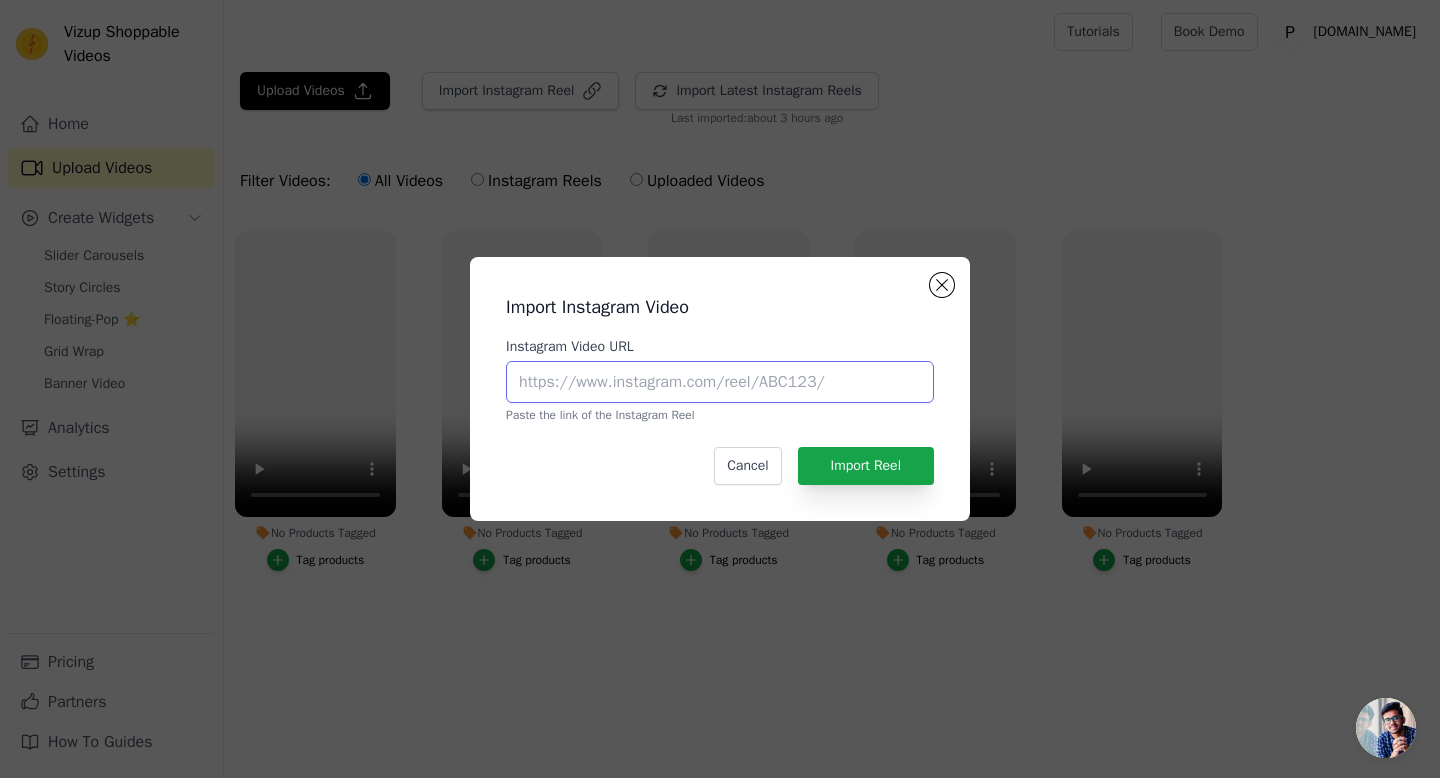 click on "Instagram Video URL" at bounding box center (720, 382) 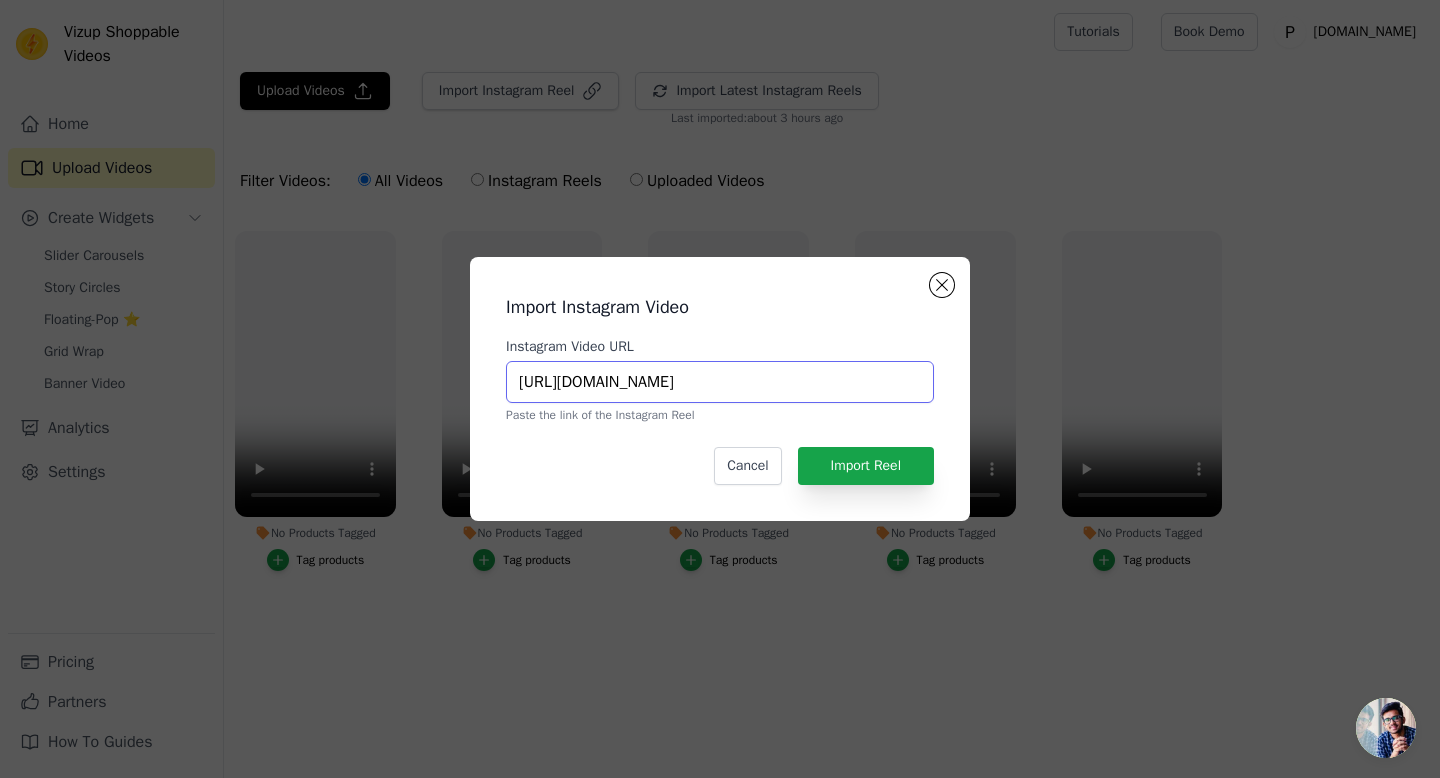 scroll, scrollTop: 0, scrollLeft: 388, axis: horizontal 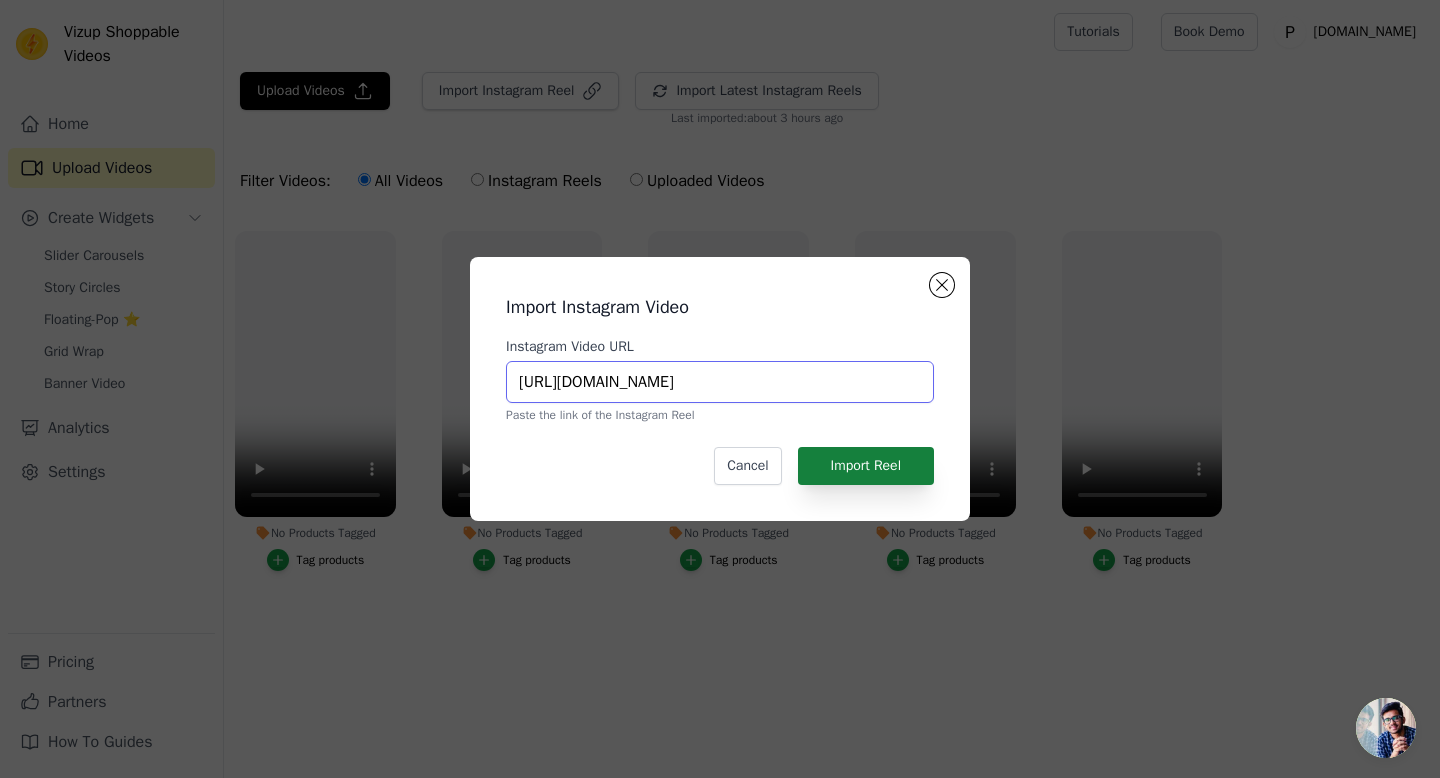 type on "https://www.instagram.com/reel/DKM8cEwIUbH/?utm_source=ig_web_copy_link&igsh=eXV1azE0cWs4M2w5" 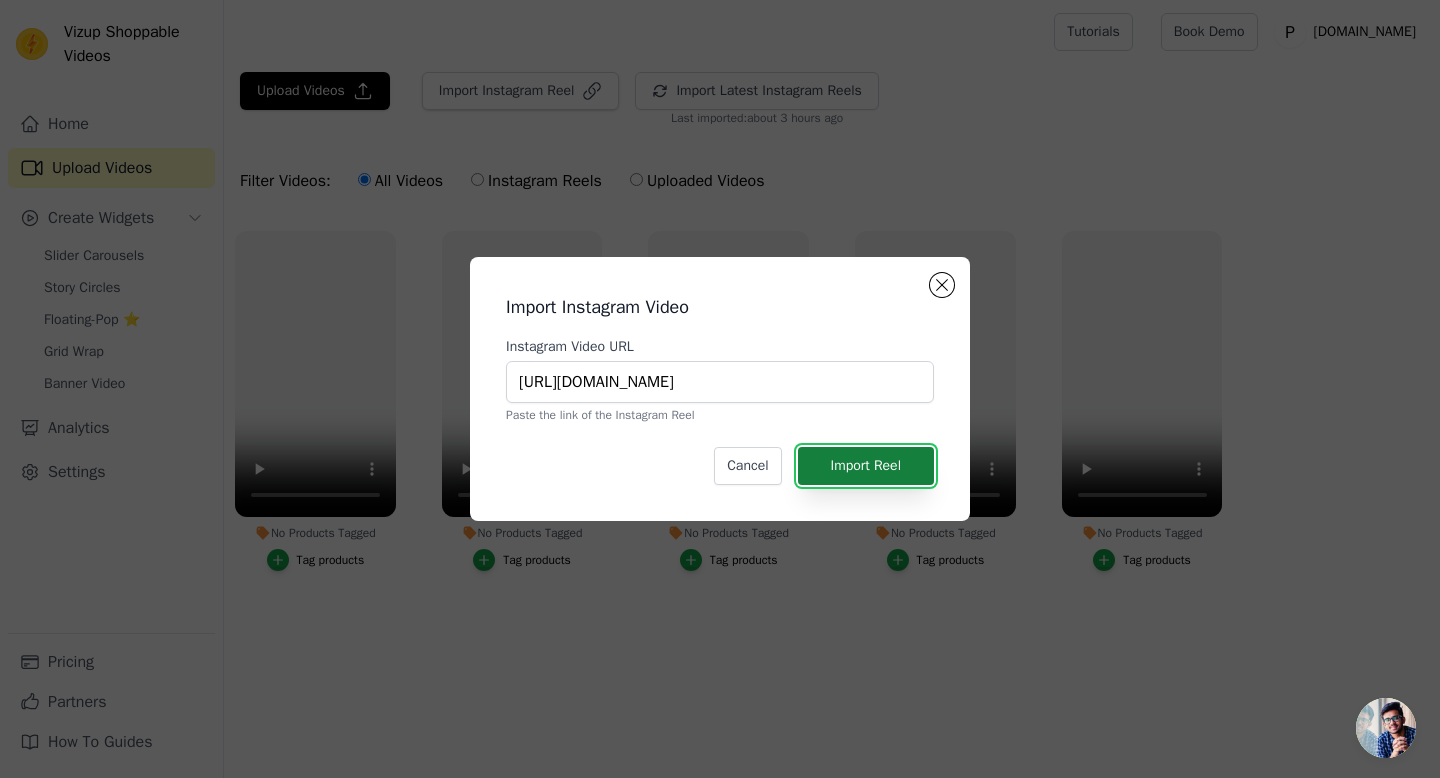 scroll, scrollTop: 0, scrollLeft: 0, axis: both 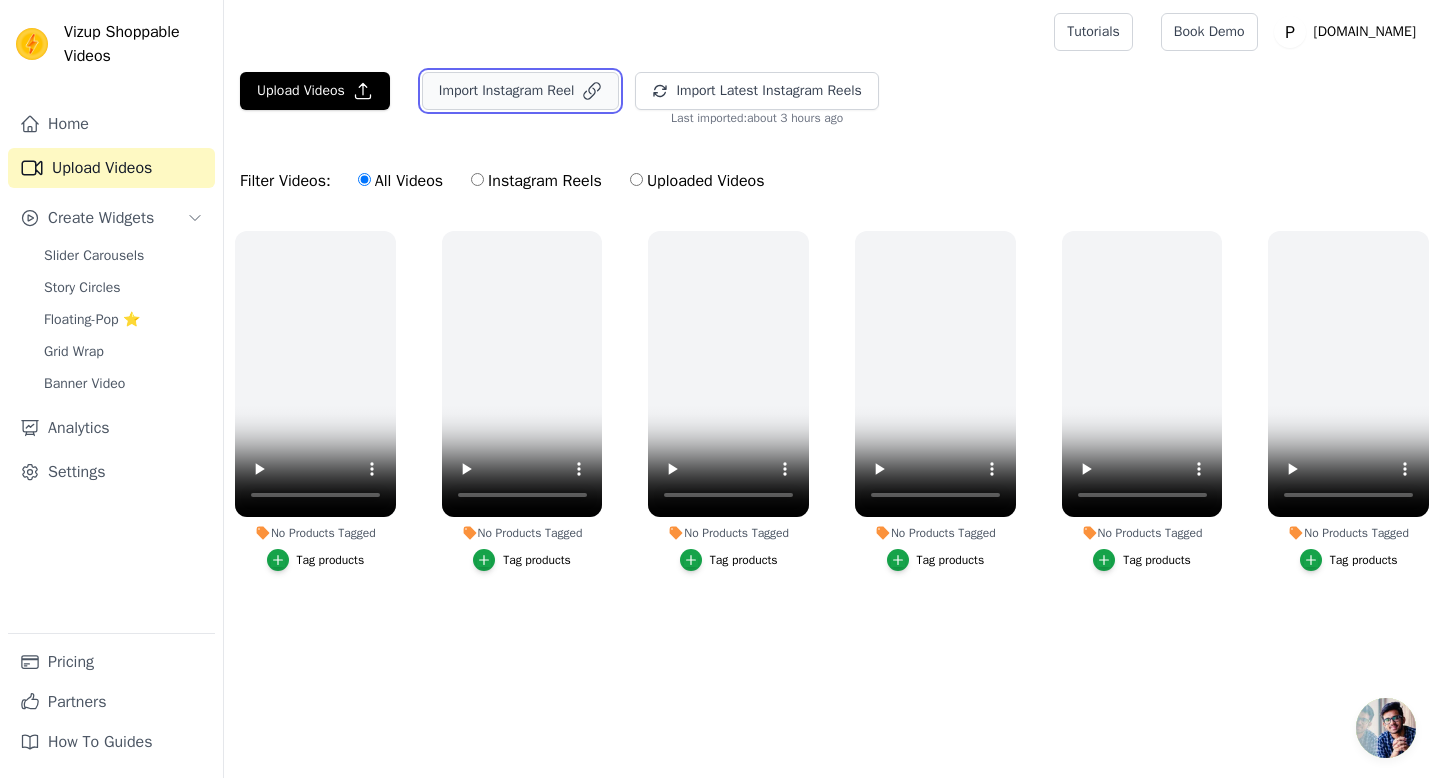 click on "Import Instagram Reel" at bounding box center [521, 91] 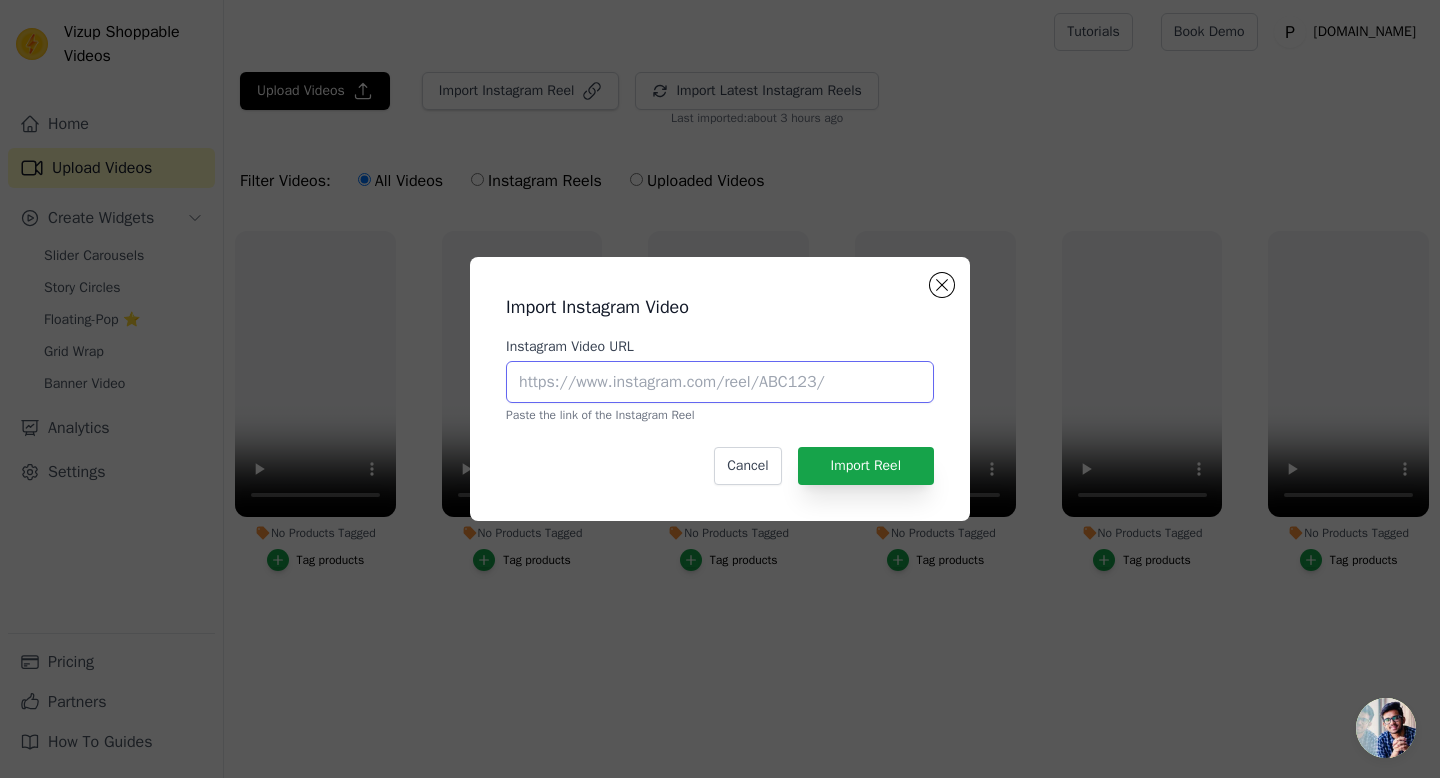 click on "Instagram Video URL" at bounding box center (720, 382) 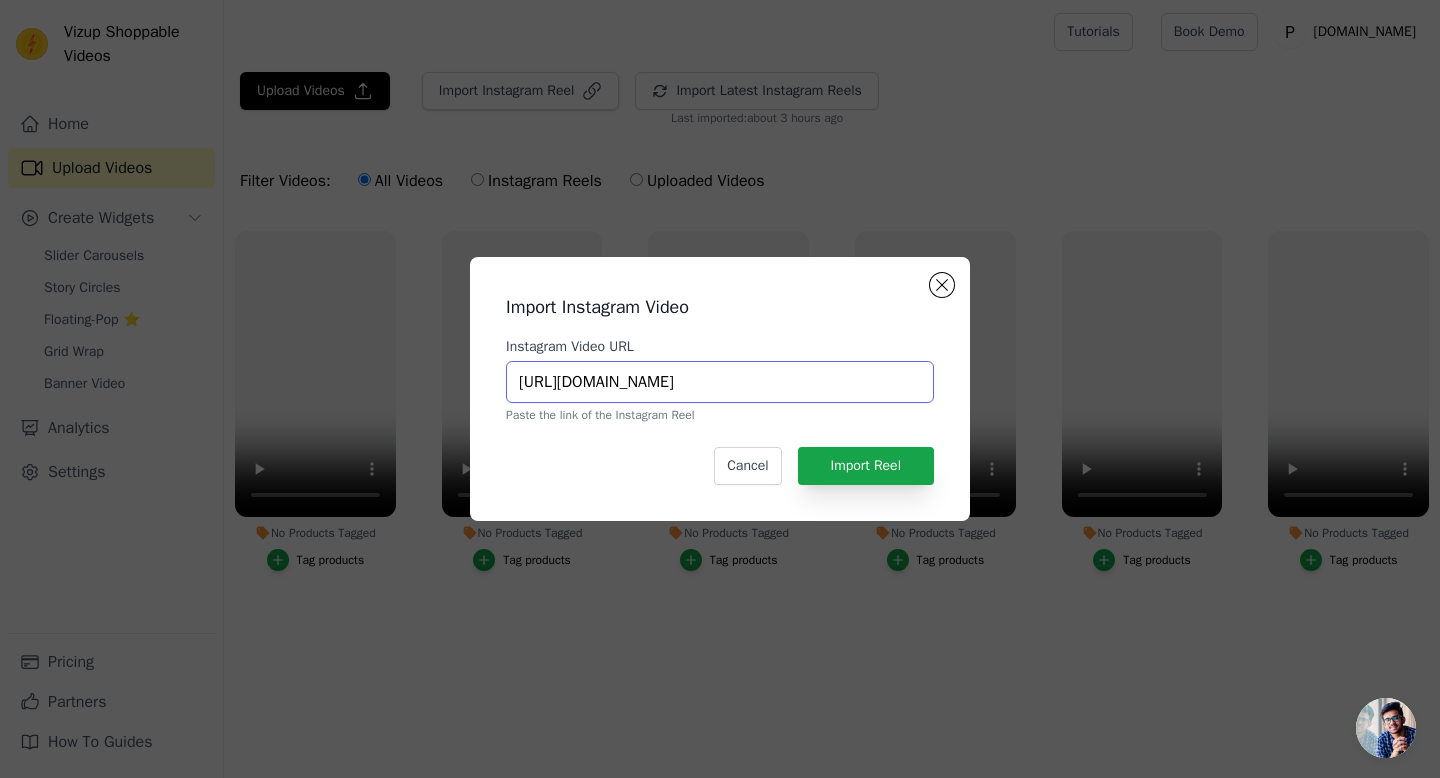 scroll, scrollTop: 0, scrollLeft: 374, axis: horizontal 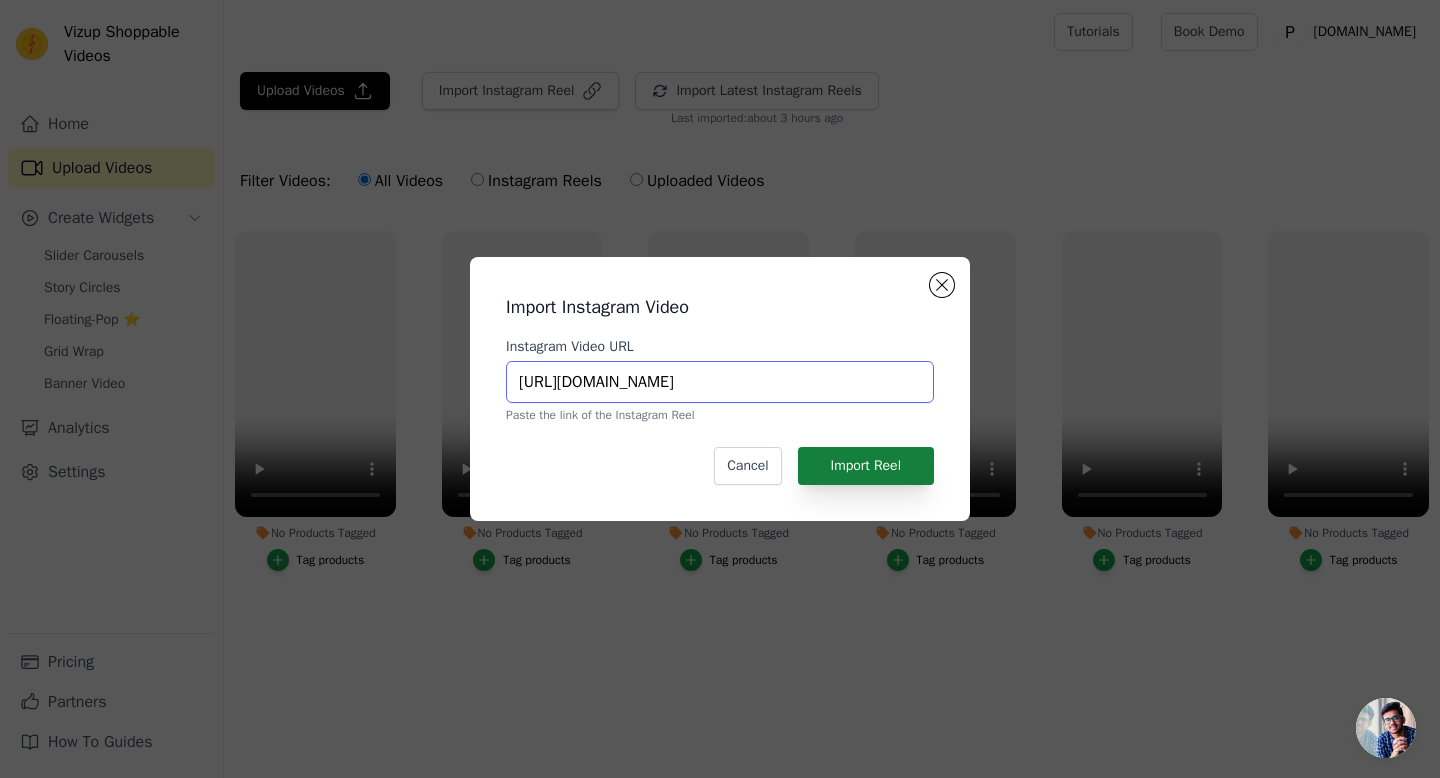 type on "https://www.instagram.com/reel/DJpGMK1y6qt/?utm_source=ig_web_copy_link&igsh=dDE3NXRxcTI2emhu" 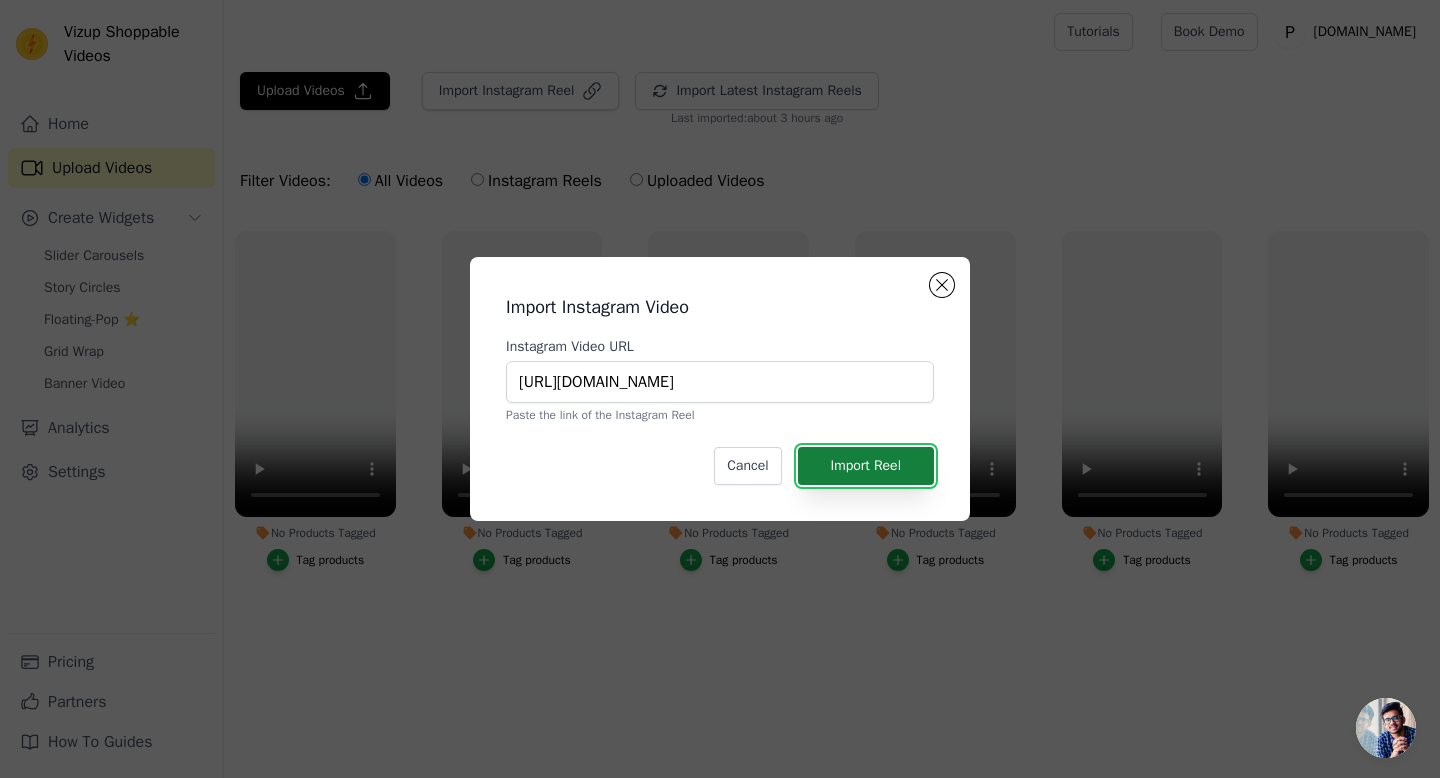 scroll, scrollTop: 0, scrollLeft: 0, axis: both 